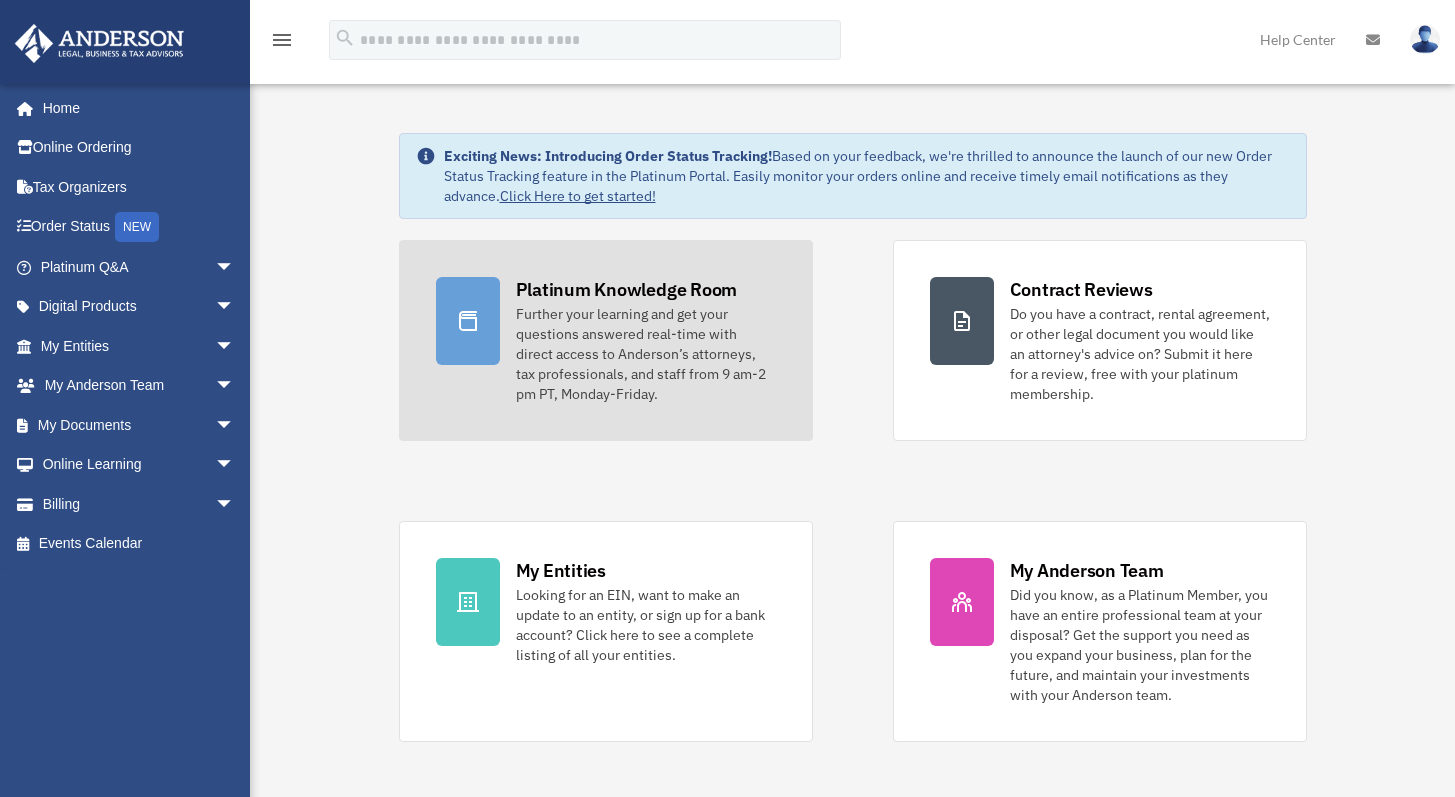 scroll, scrollTop: 0, scrollLeft: 0, axis: both 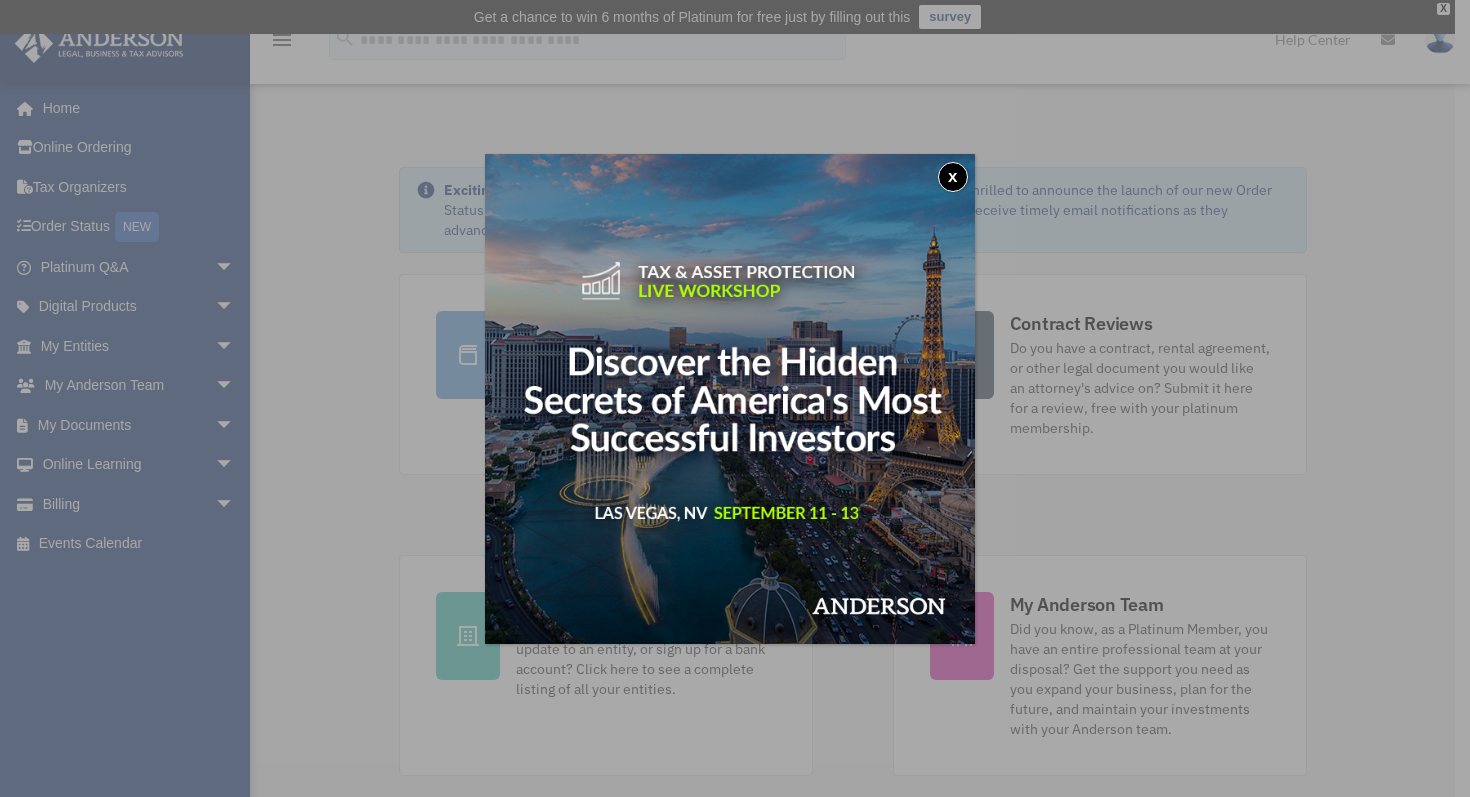 click on "x" at bounding box center [953, 177] 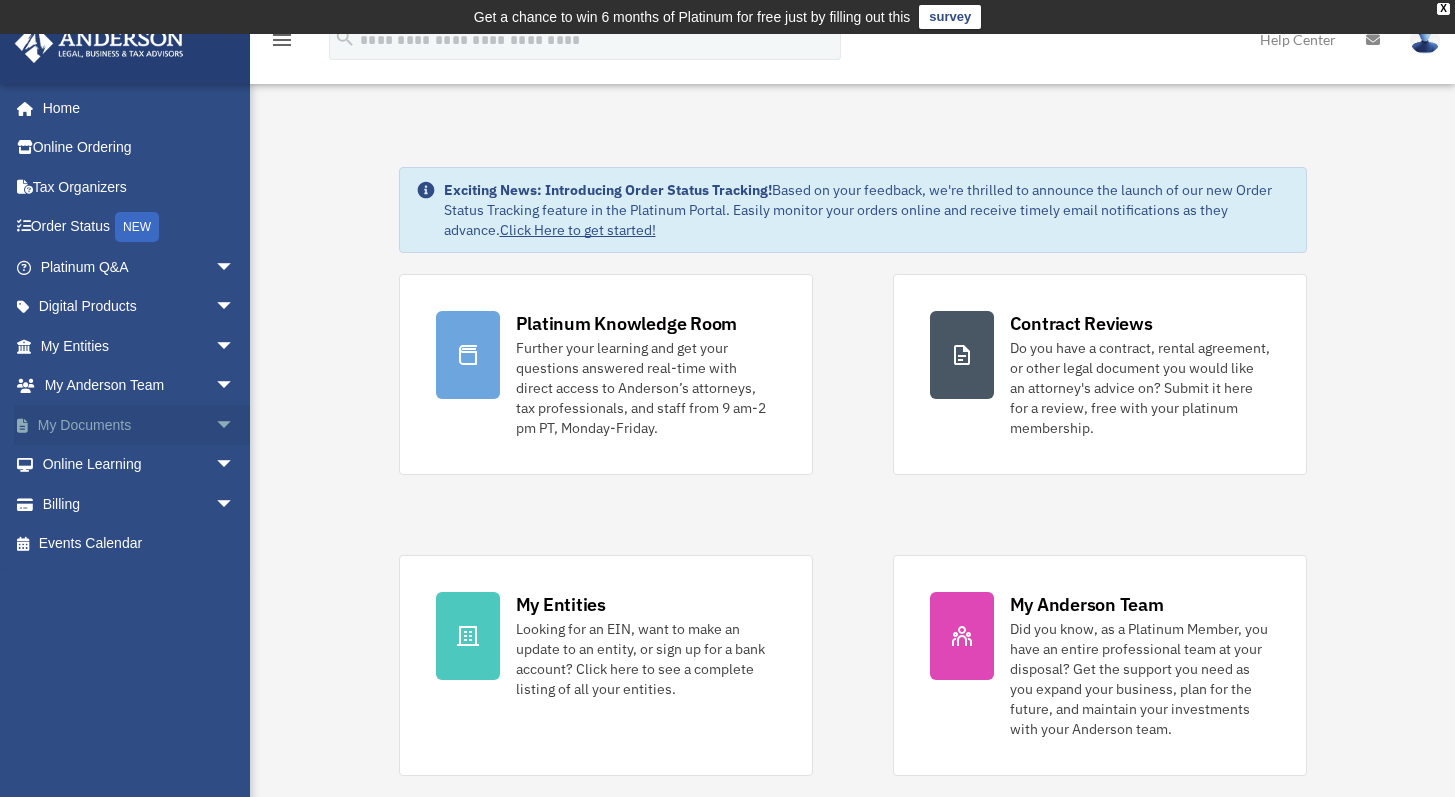 click on "arrow_drop_down" at bounding box center [235, 425] 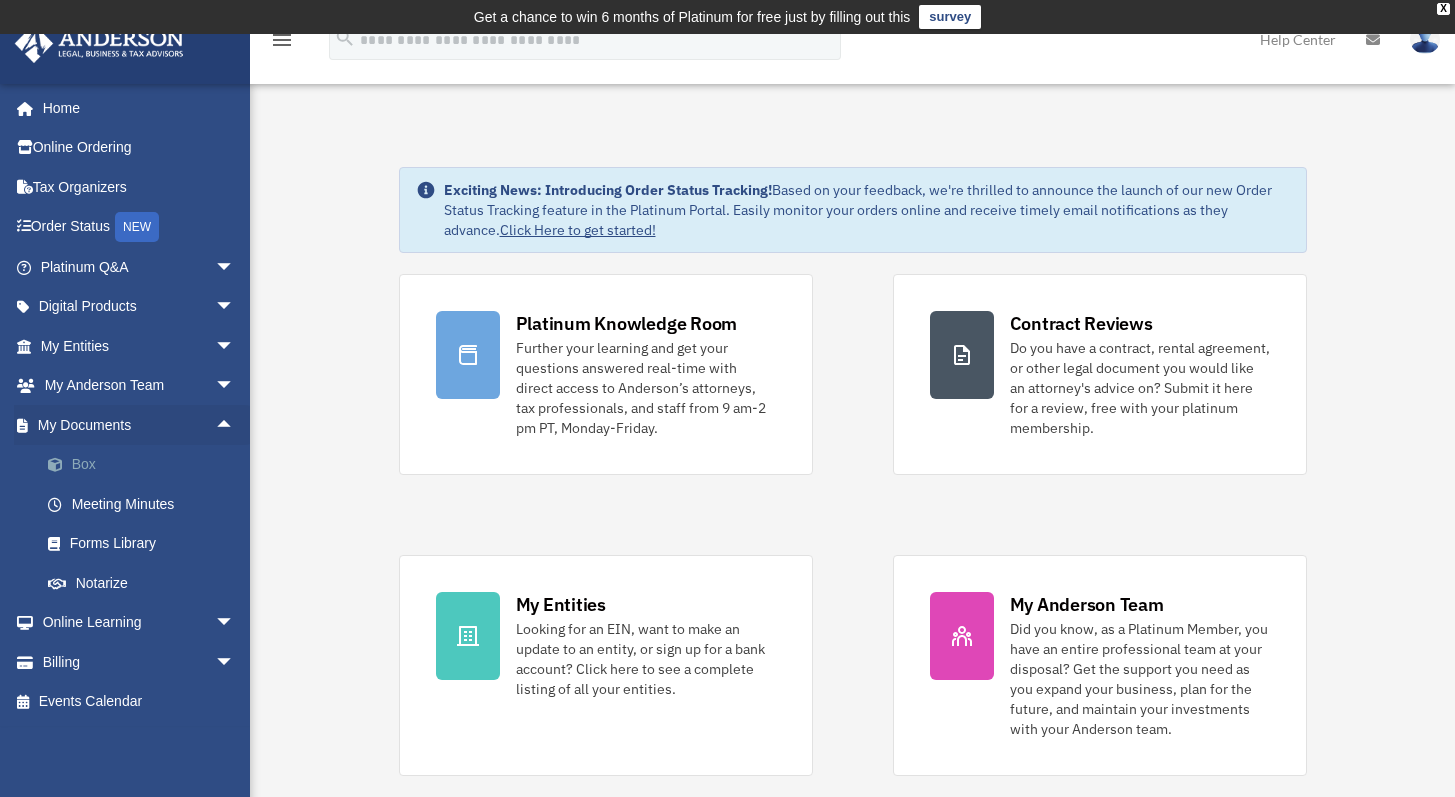 click on "Box" at bounding box center [146, 465] 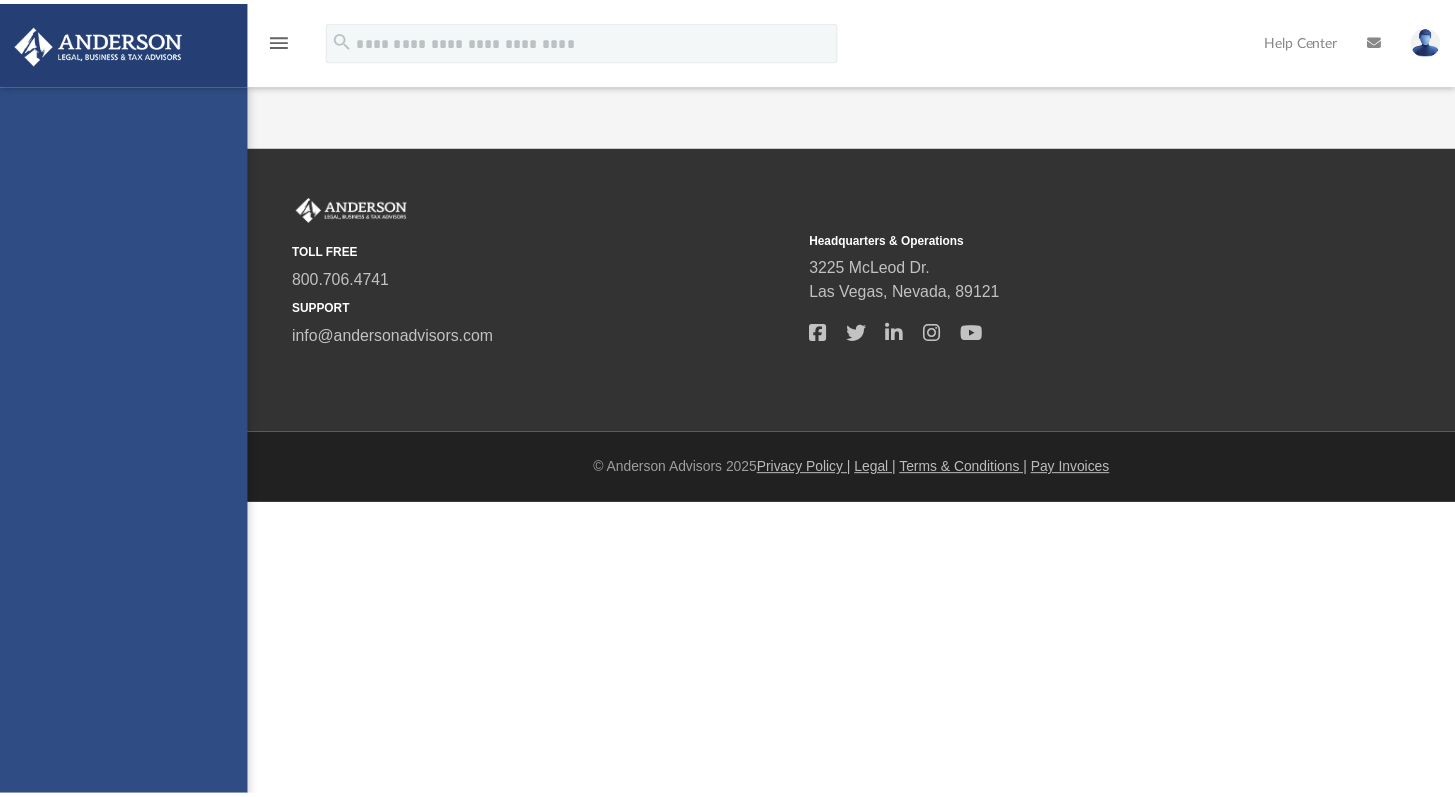scroll, scrollTop: 0, scrollLeft: 0, axis: both 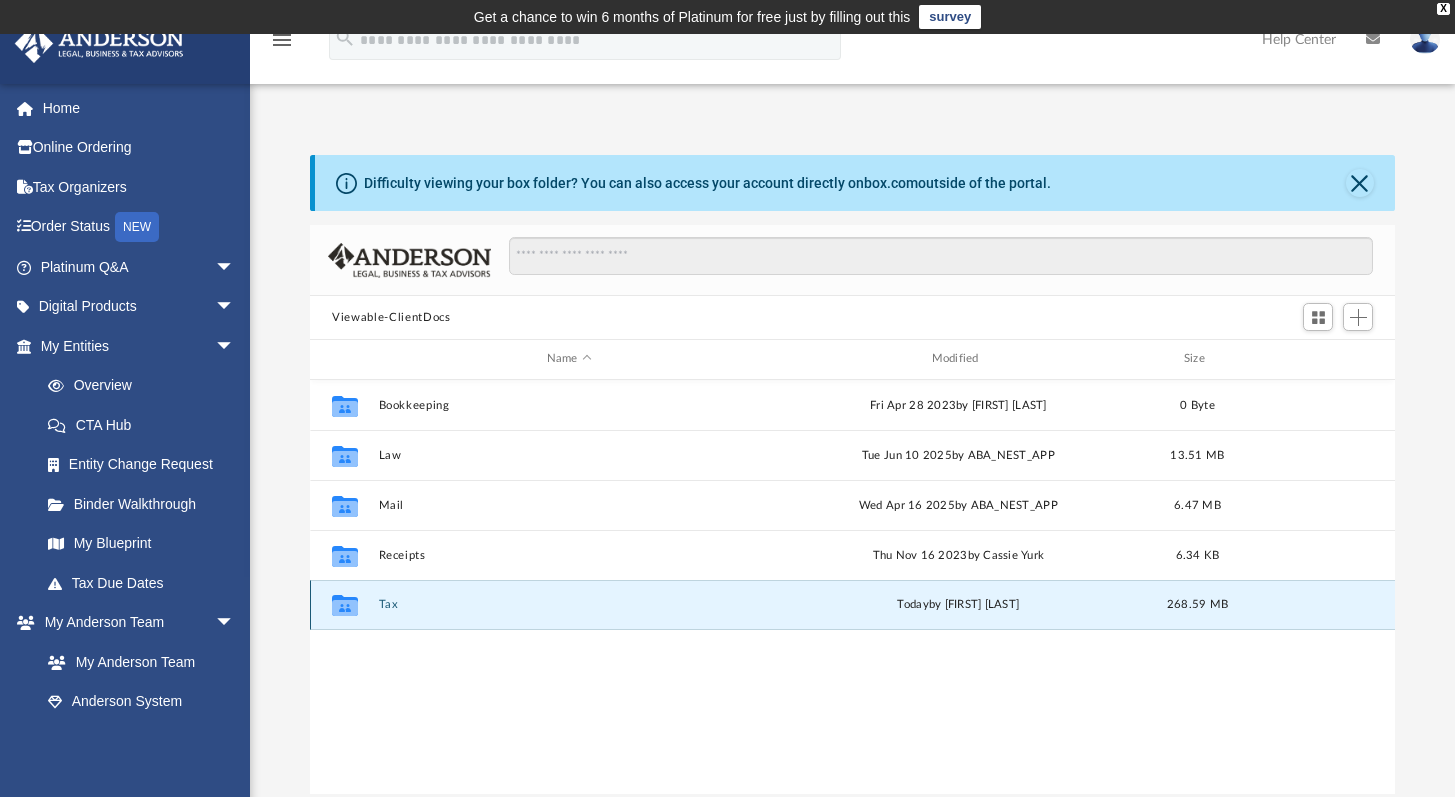 click on "Tax" at bounding box center (569, 604) 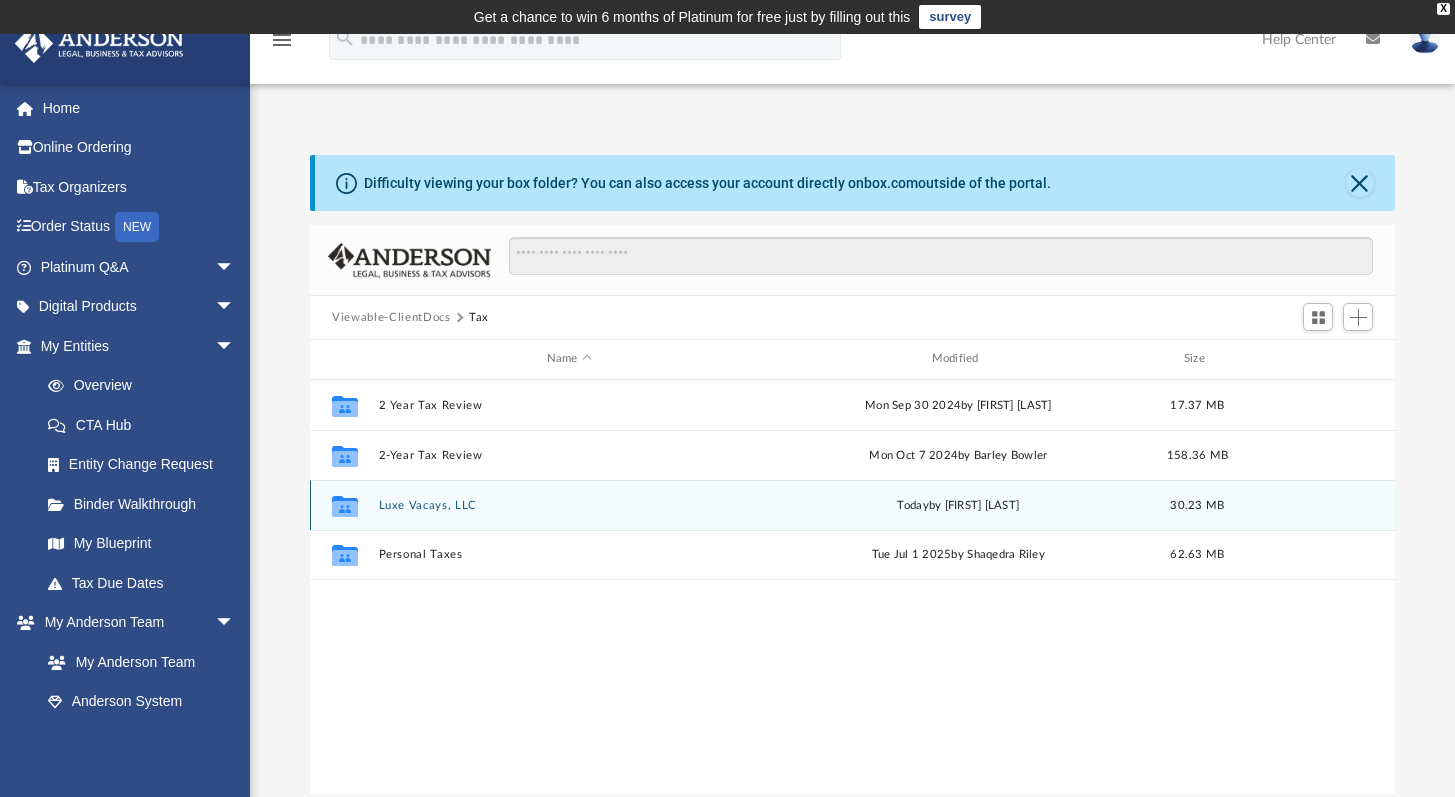 click on "Luxe Vacays, LLC" at bounding box center (569, 505) 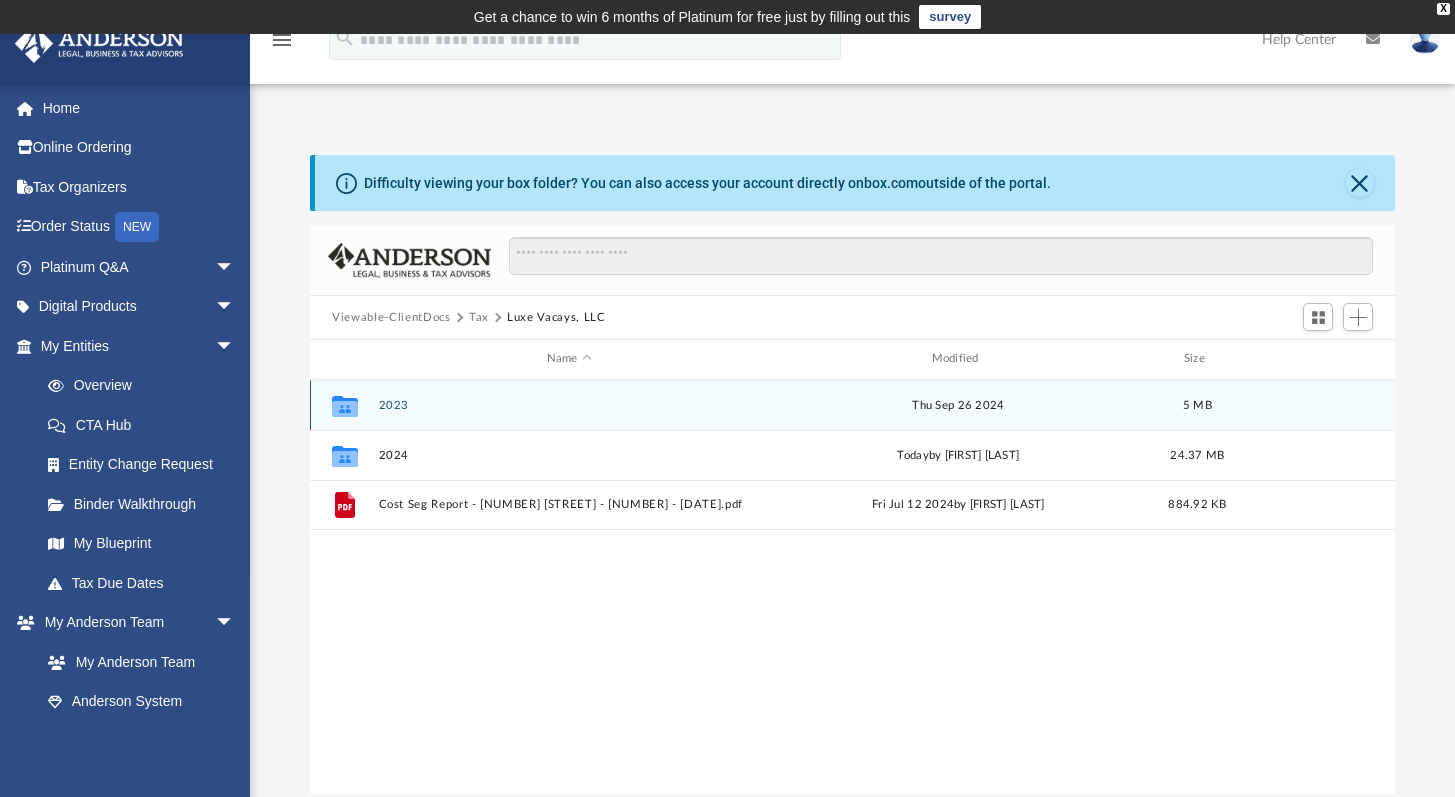 click on "2023" at bounding box center (569, 405) 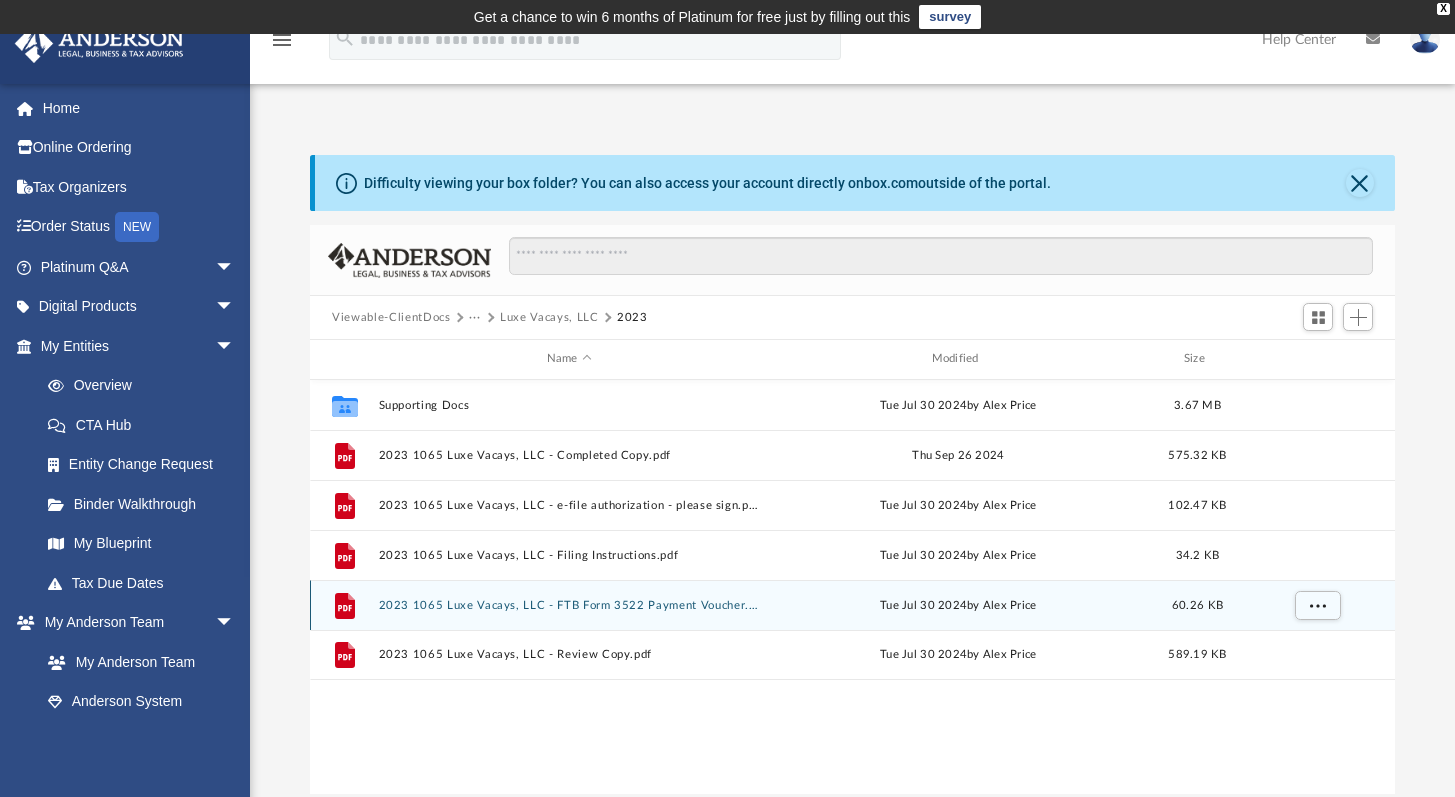 click on "2023 1065 Luxe Vacays, LLC - FTB Form 3522 Payment Voucher.pdf" at bounding box center [569, 605] 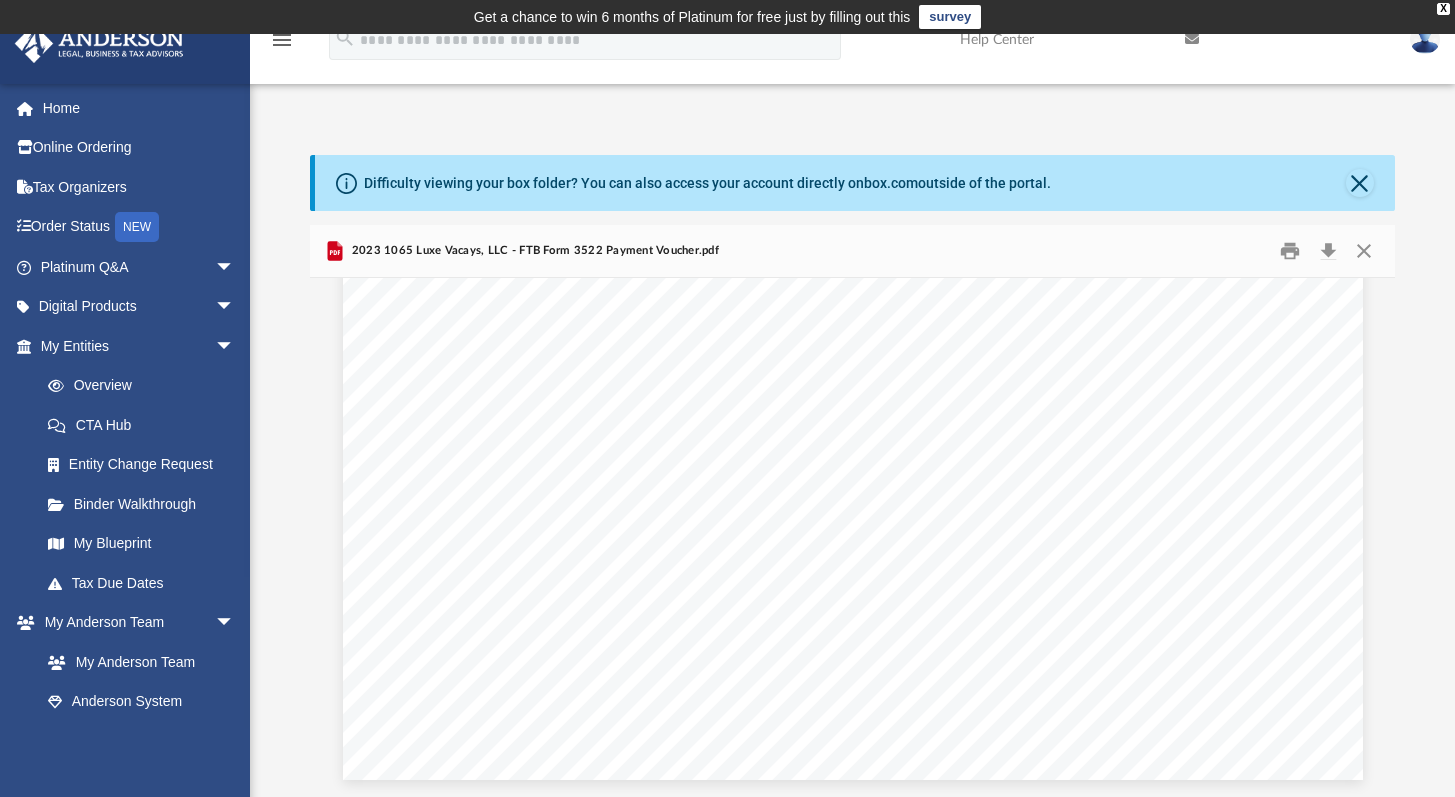 scroll, scrollTop: 833, scrollLeft: 0, axis: vertical 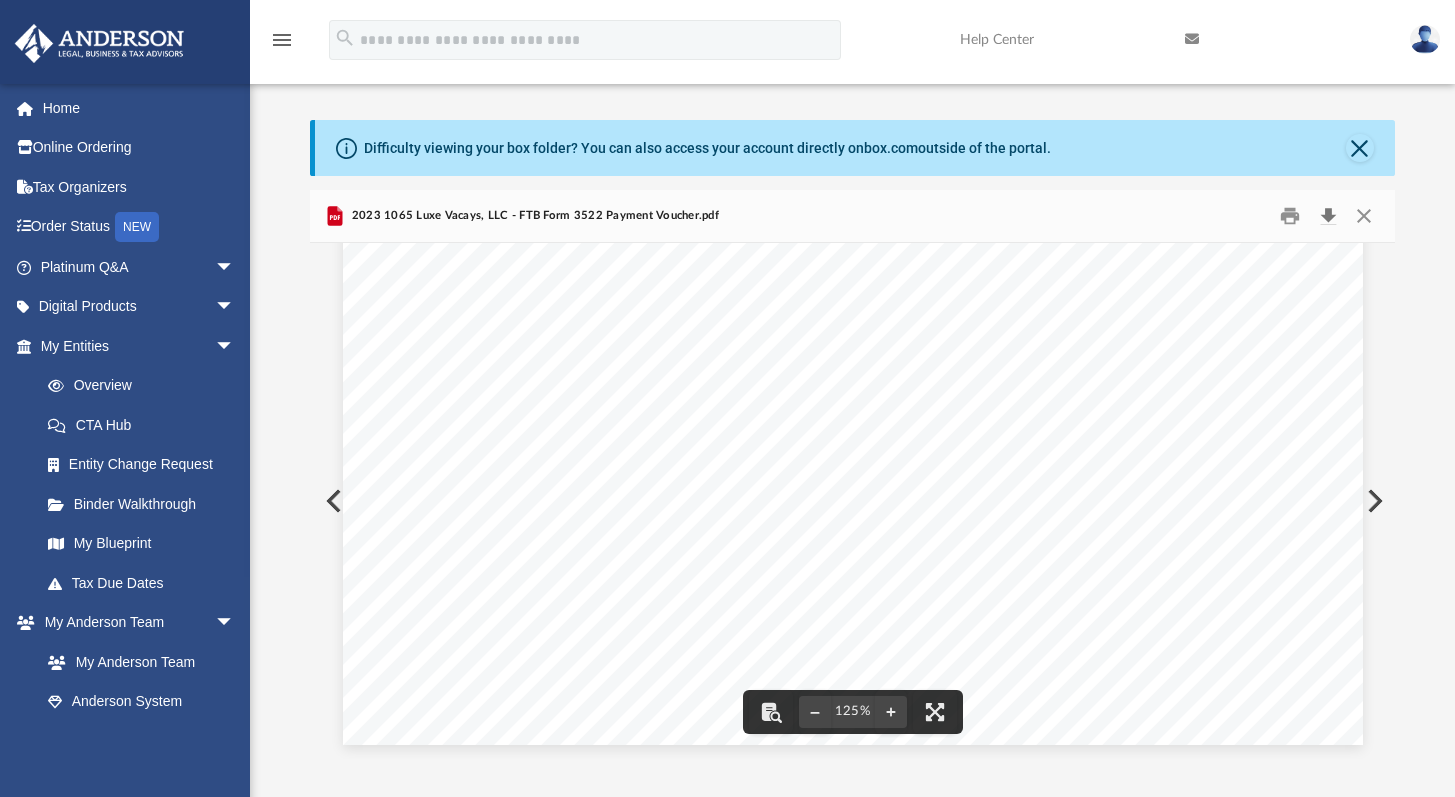 click at bounding box center (1328, 216) 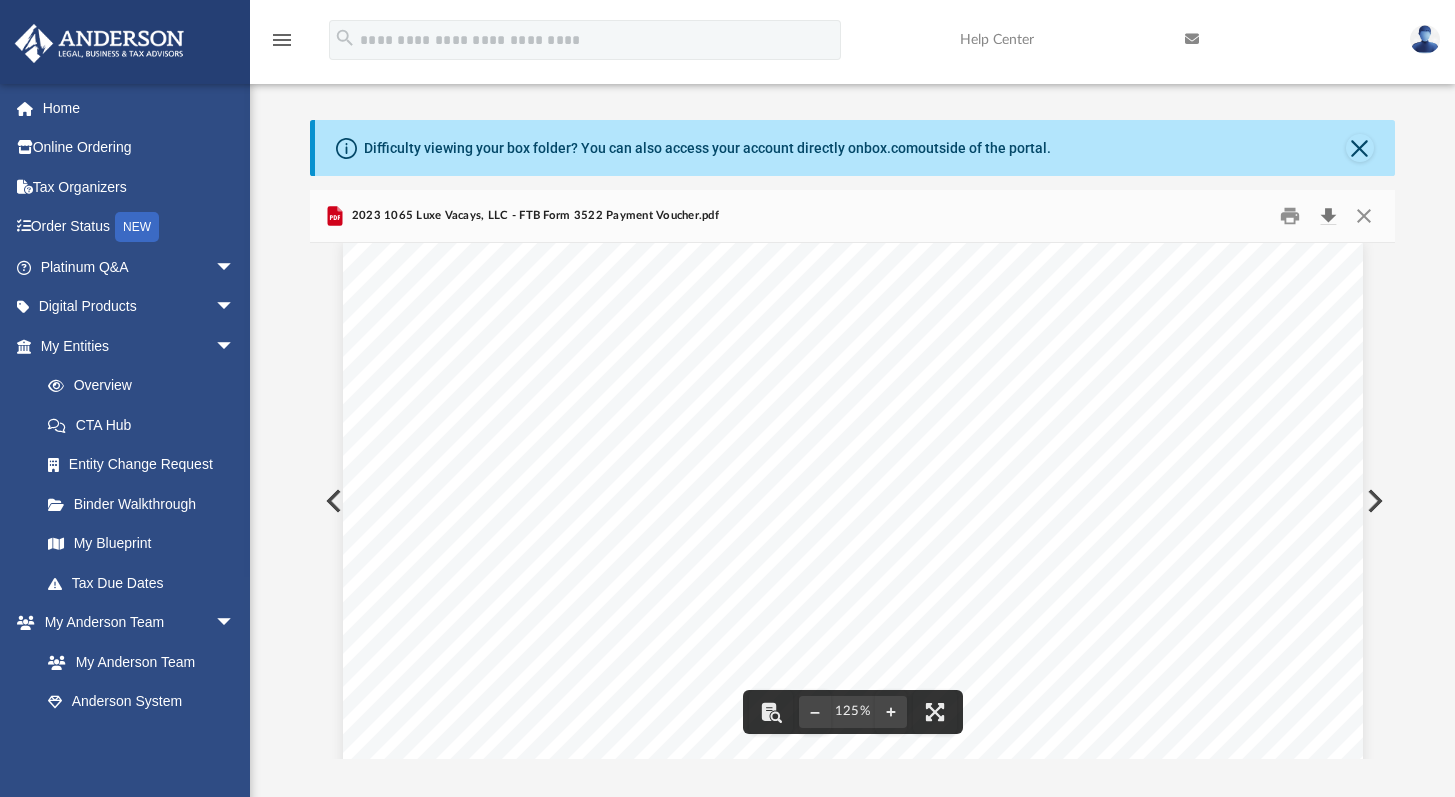 scroll, scrollTop: 0, scrollLeft: 0, axis: both 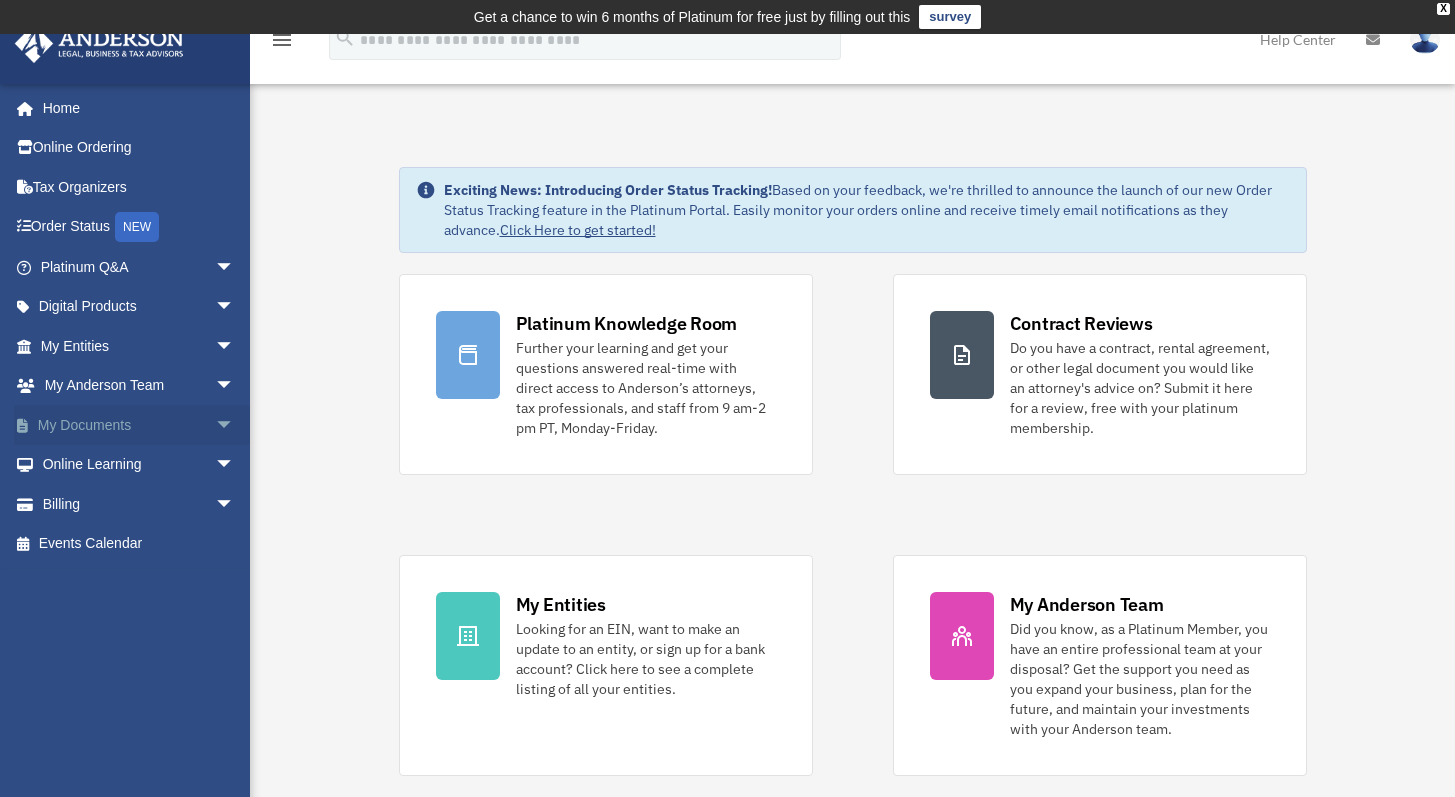 click on "arrow_drop_down" at bounding box center (235, 425) 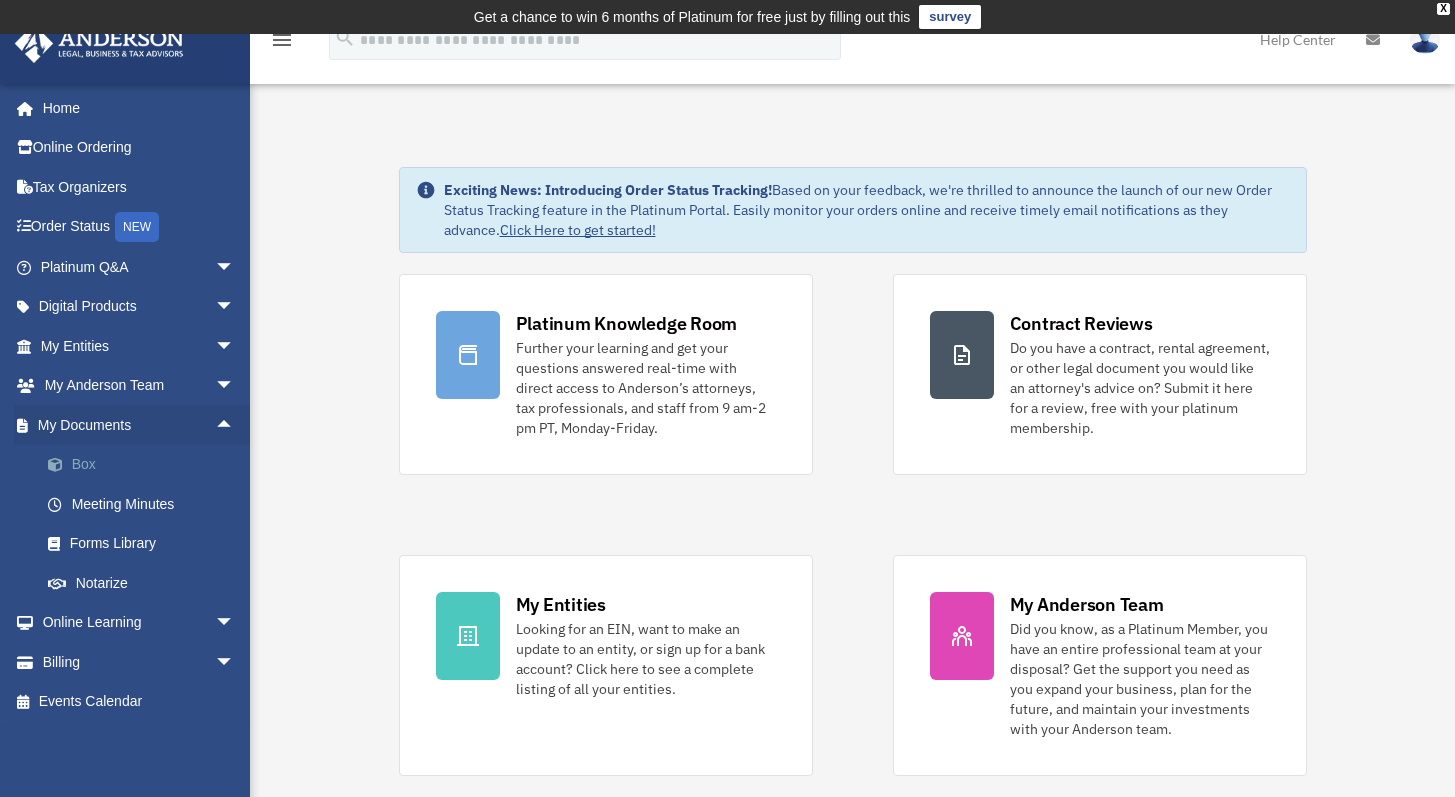 click on "Box" at bounding box center [146, 465] 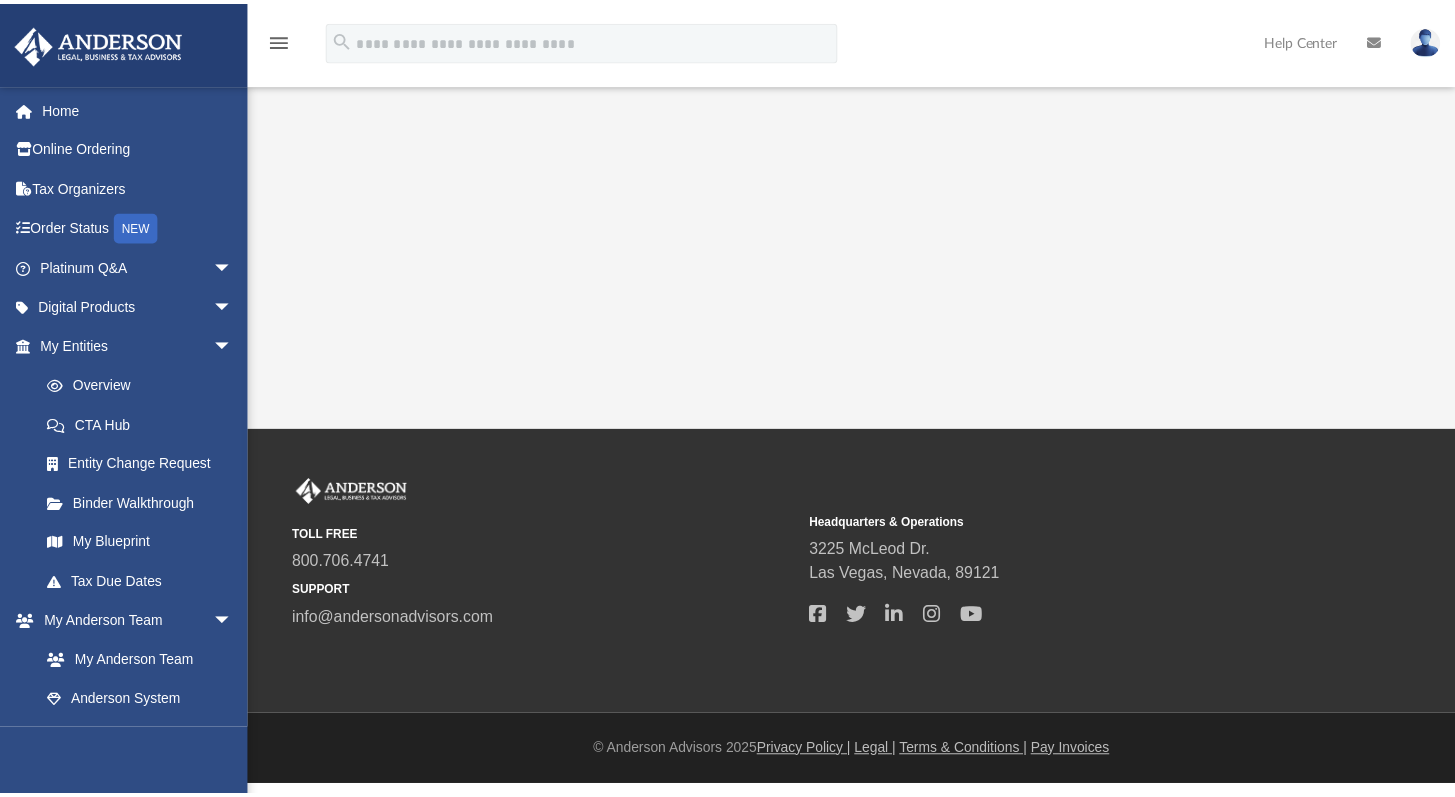 scroll, scrollTop: 0, scrollLeft: 0, axis: both 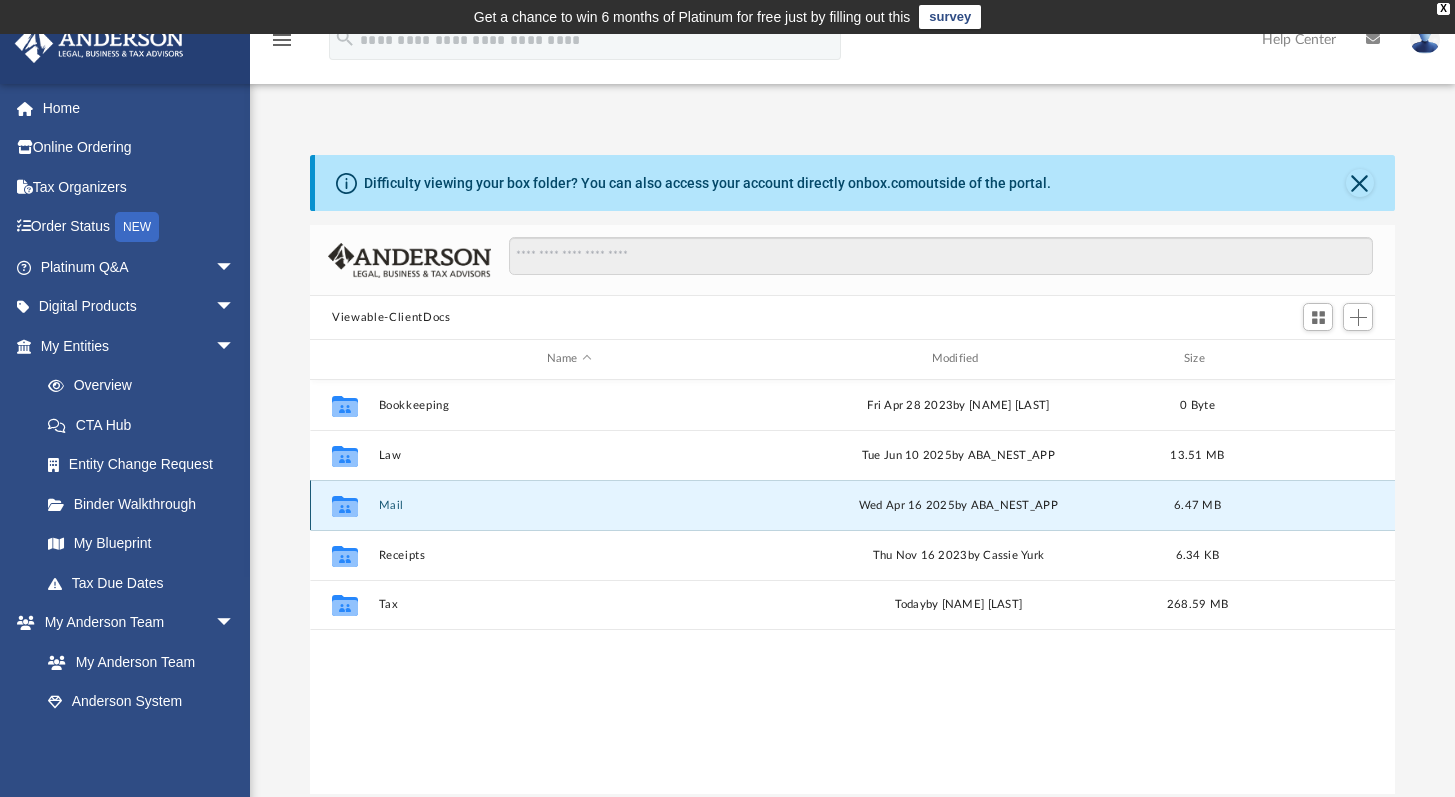 click on "Mail" at bounding box center [569, 505] 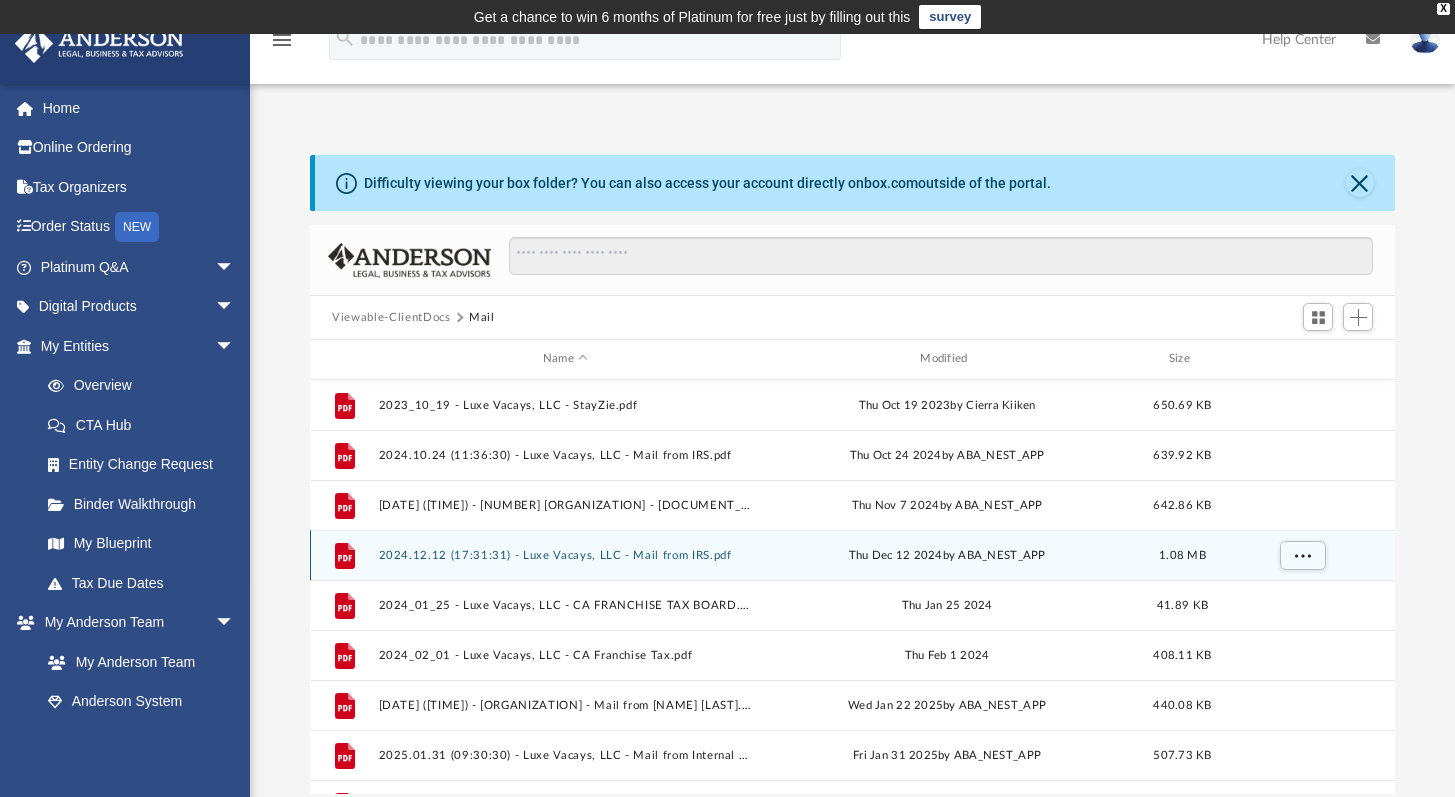 click on "2024.12.12 (17:31:31) - Luxe Vacays, LLC - Mail from IRS.pdf" at bounding box center [565, 555] 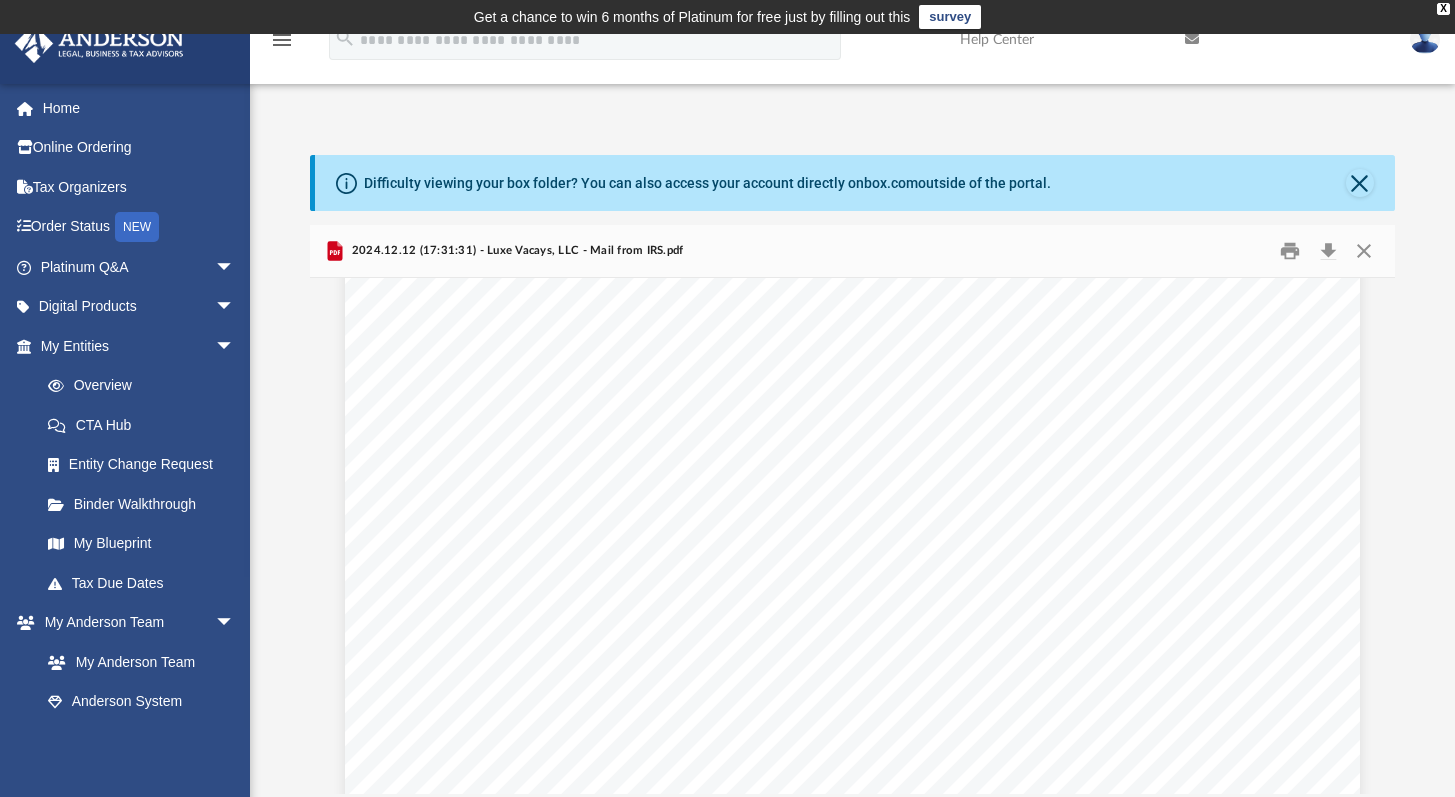 scroll, scrollTop: 4457, scrollLeft: 0, axis: vertical 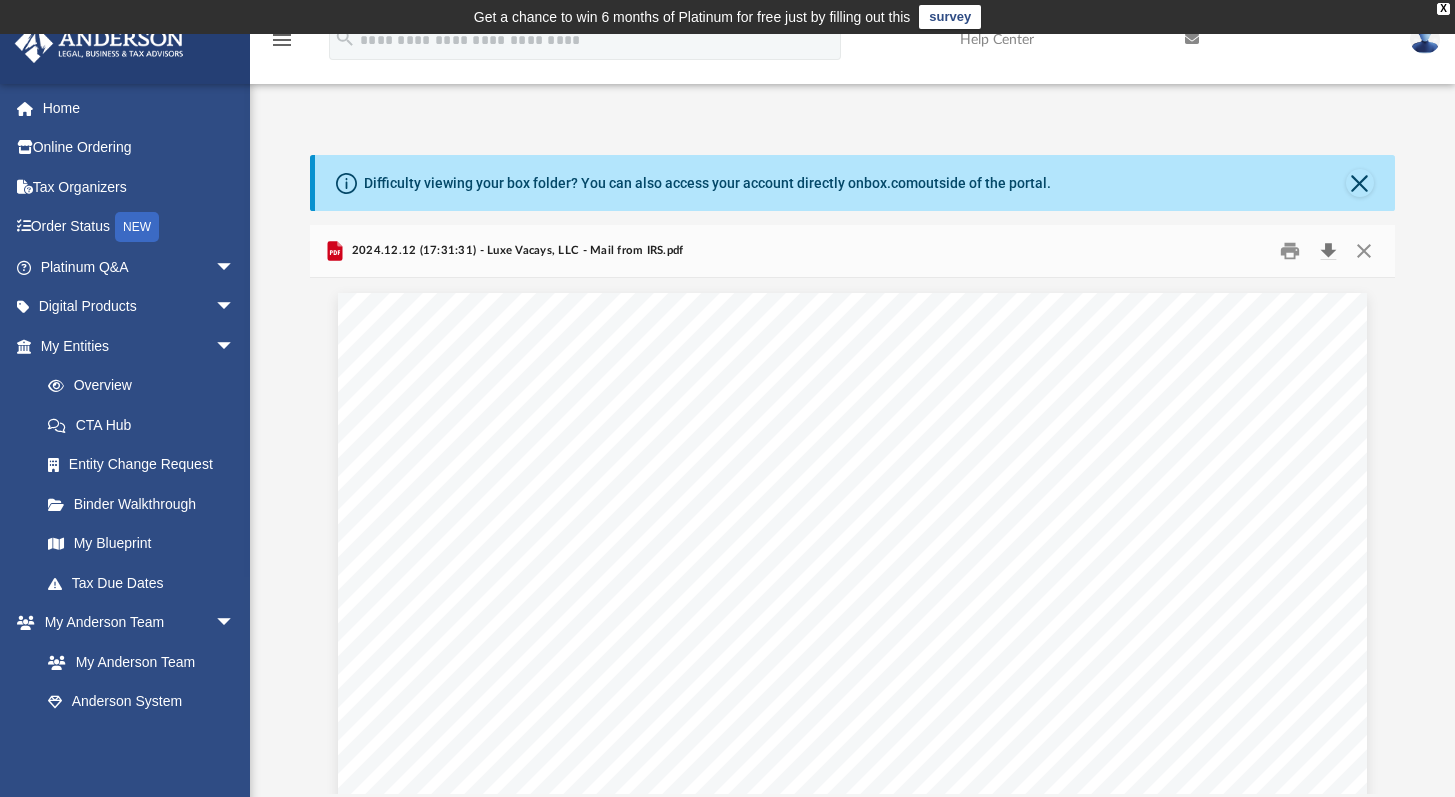 click at bounding box center [1328, 251] 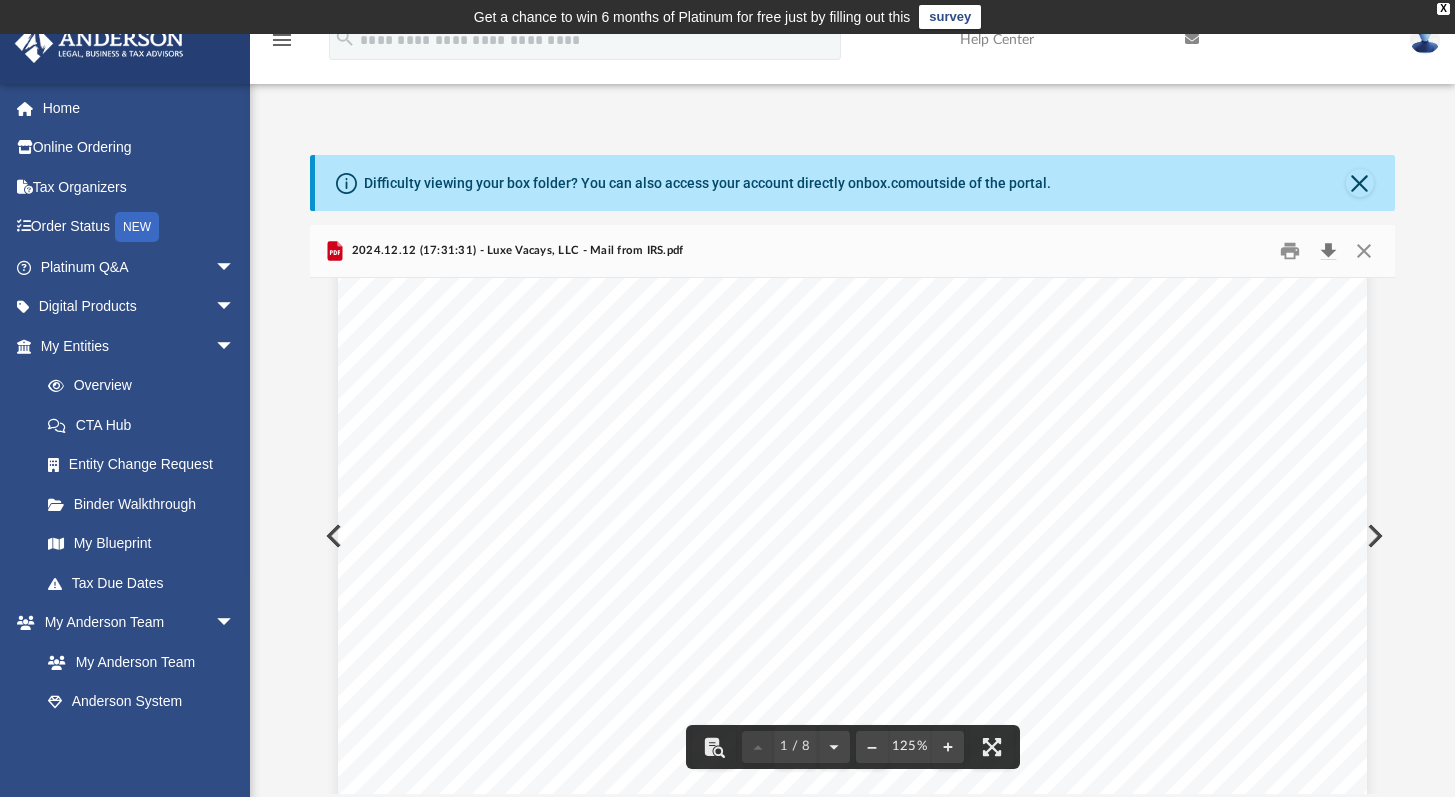 scroll, scrollTop: 143, scrollLeft: 0, axis: vertical 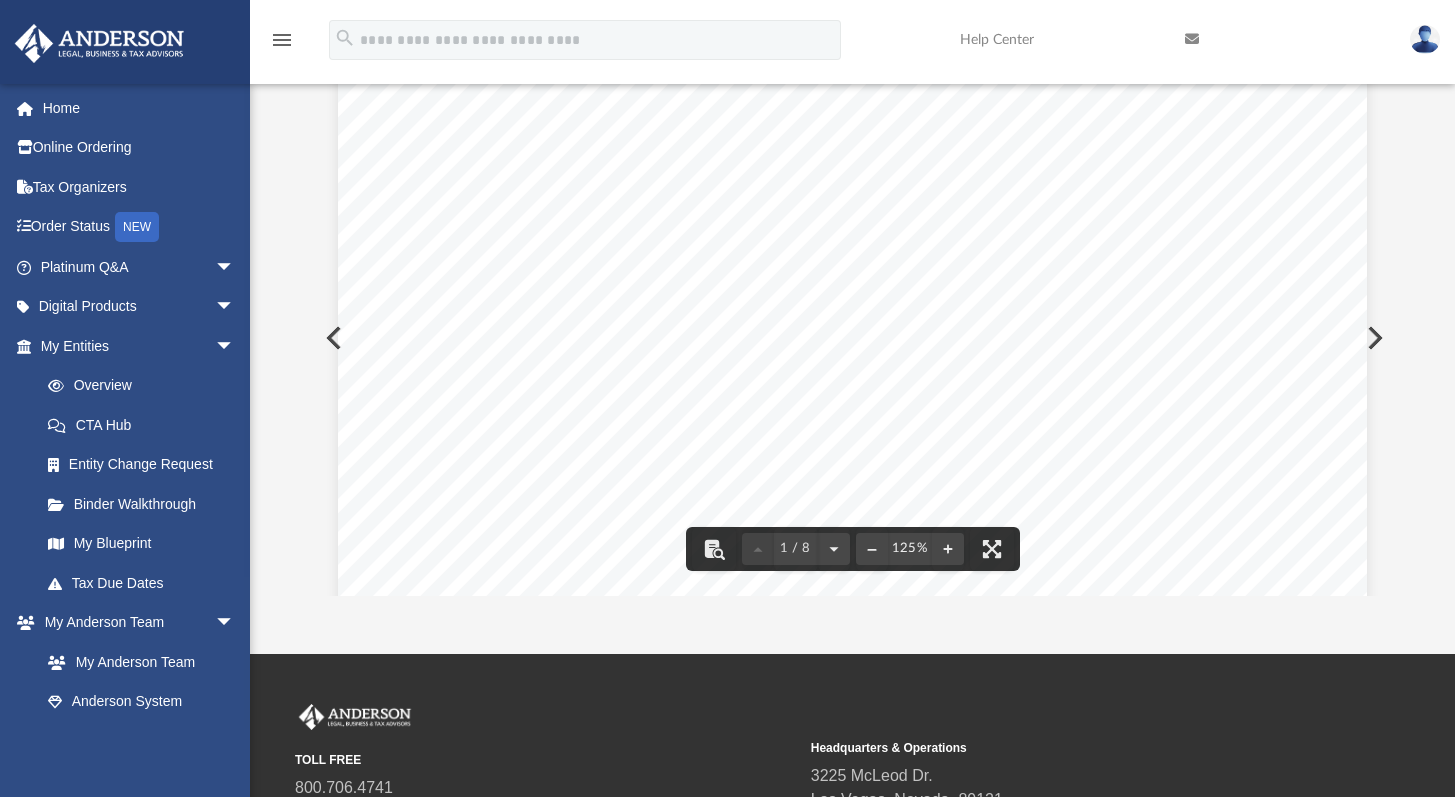click at bounding box center [853, 612] 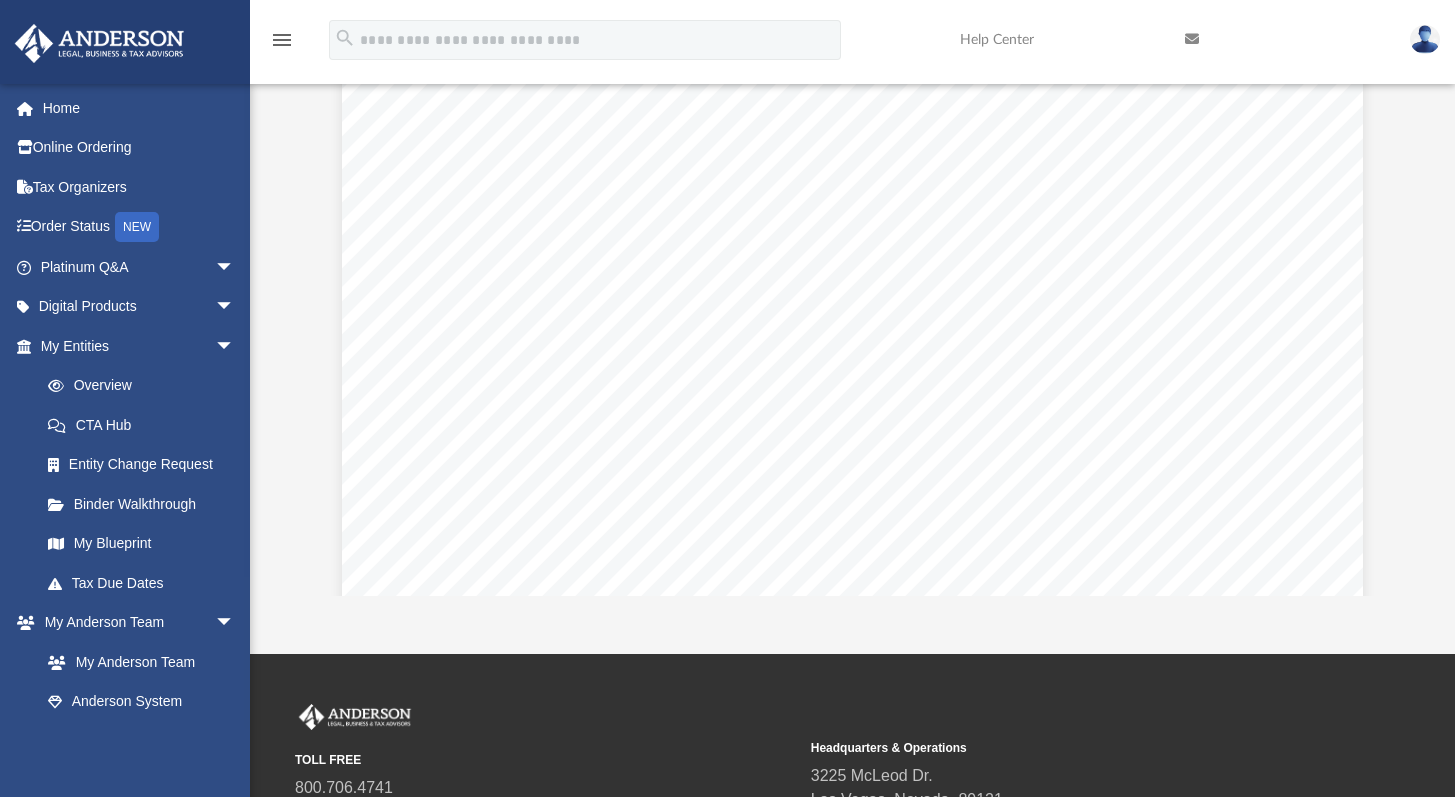 scroll, scrollTop: 1073, scrollLeft: 0, axis: vertical 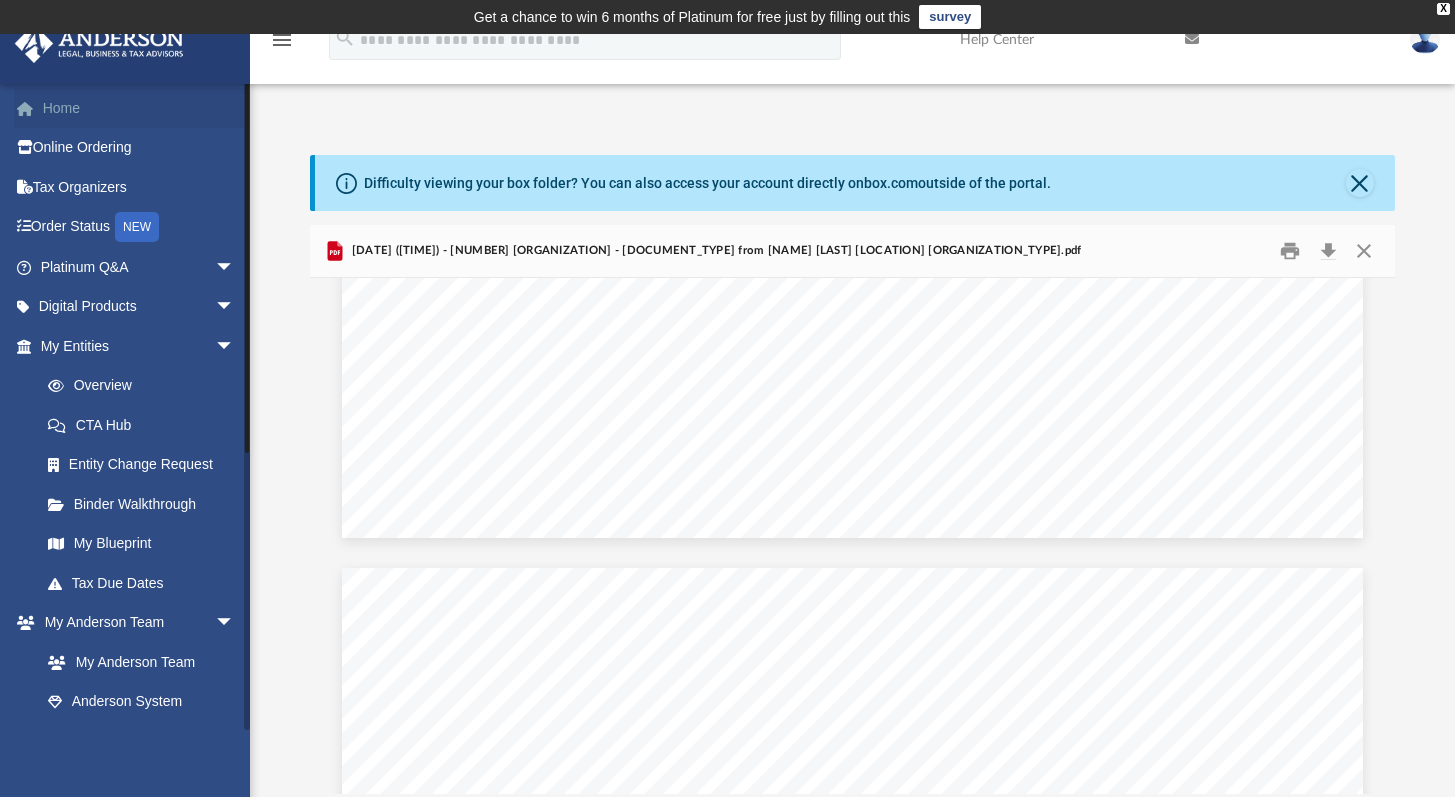 click on "Home" at bounding box center [139, 108] 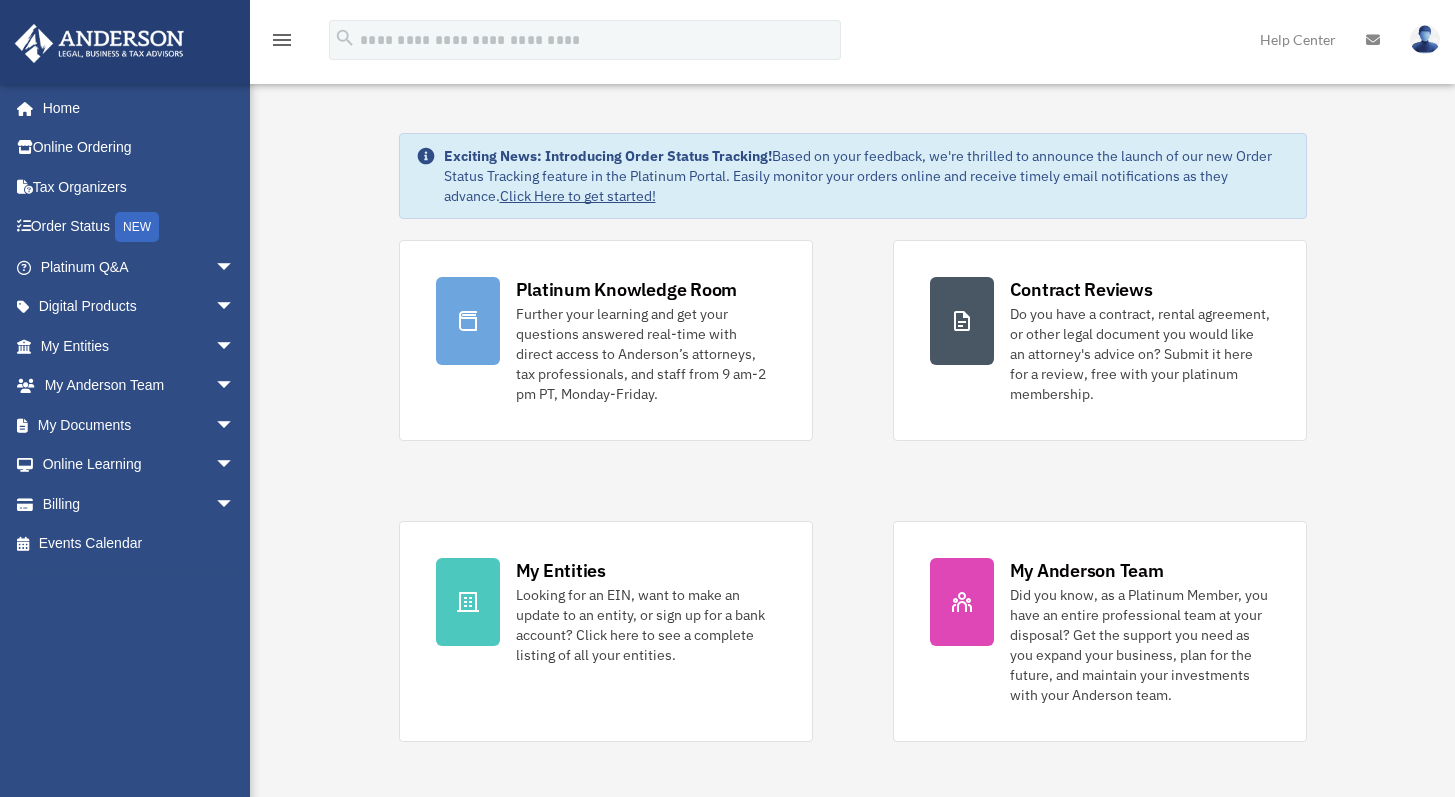 scroll, scrollTop: 0, scrollLeft: 0, axis: both 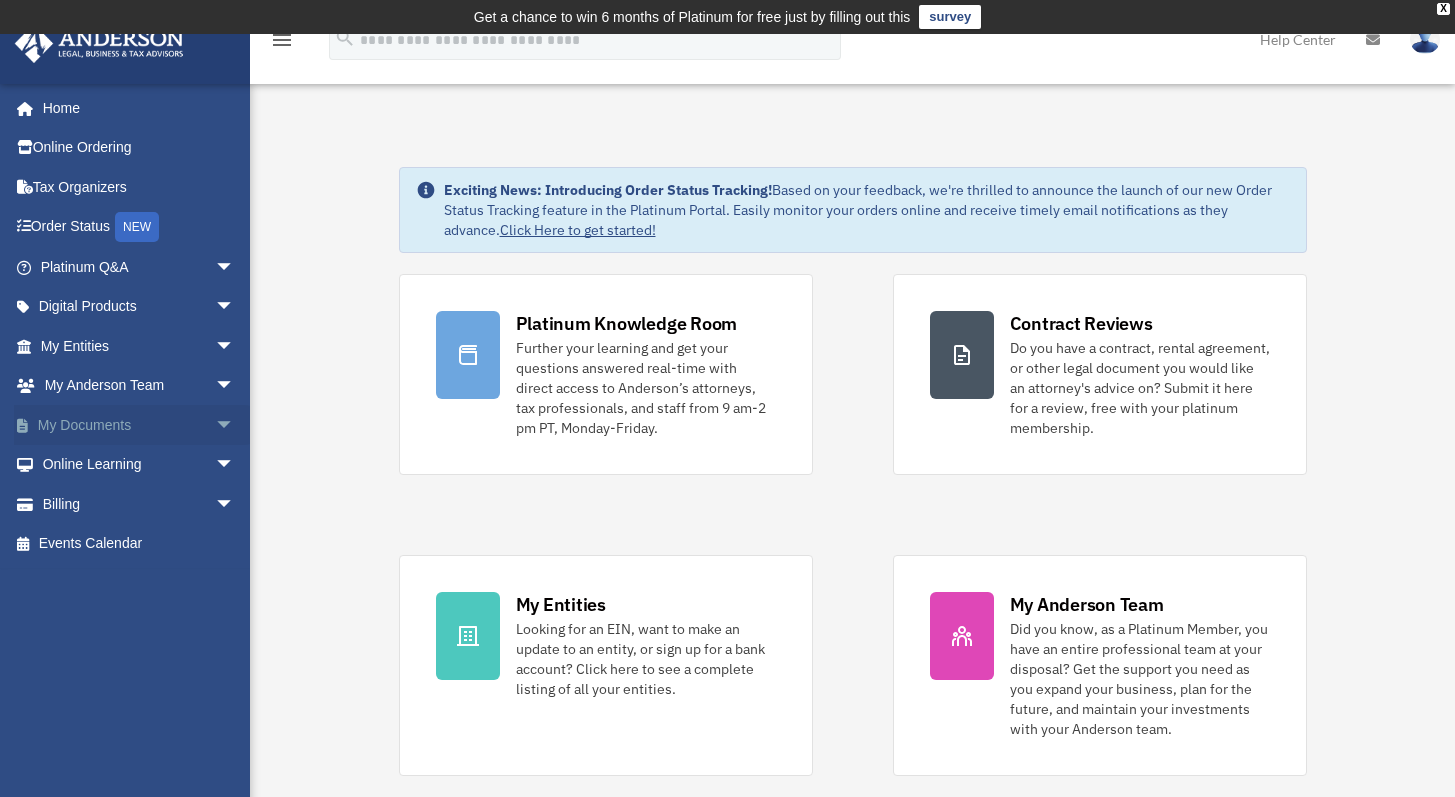 click on "arrow_drop_down" at bounding box center (235, 425) 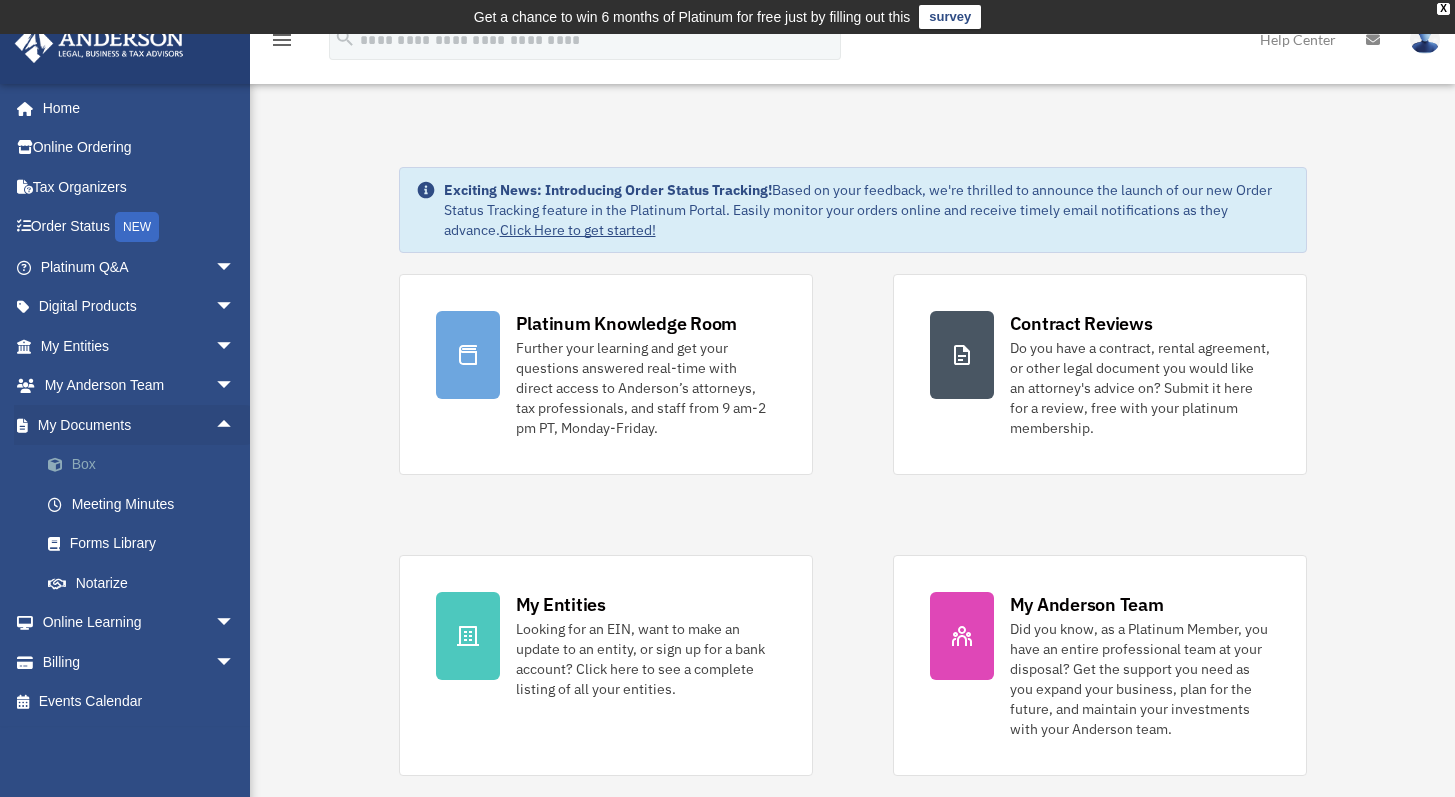 click on "Box" at bounding box center (146, 465) 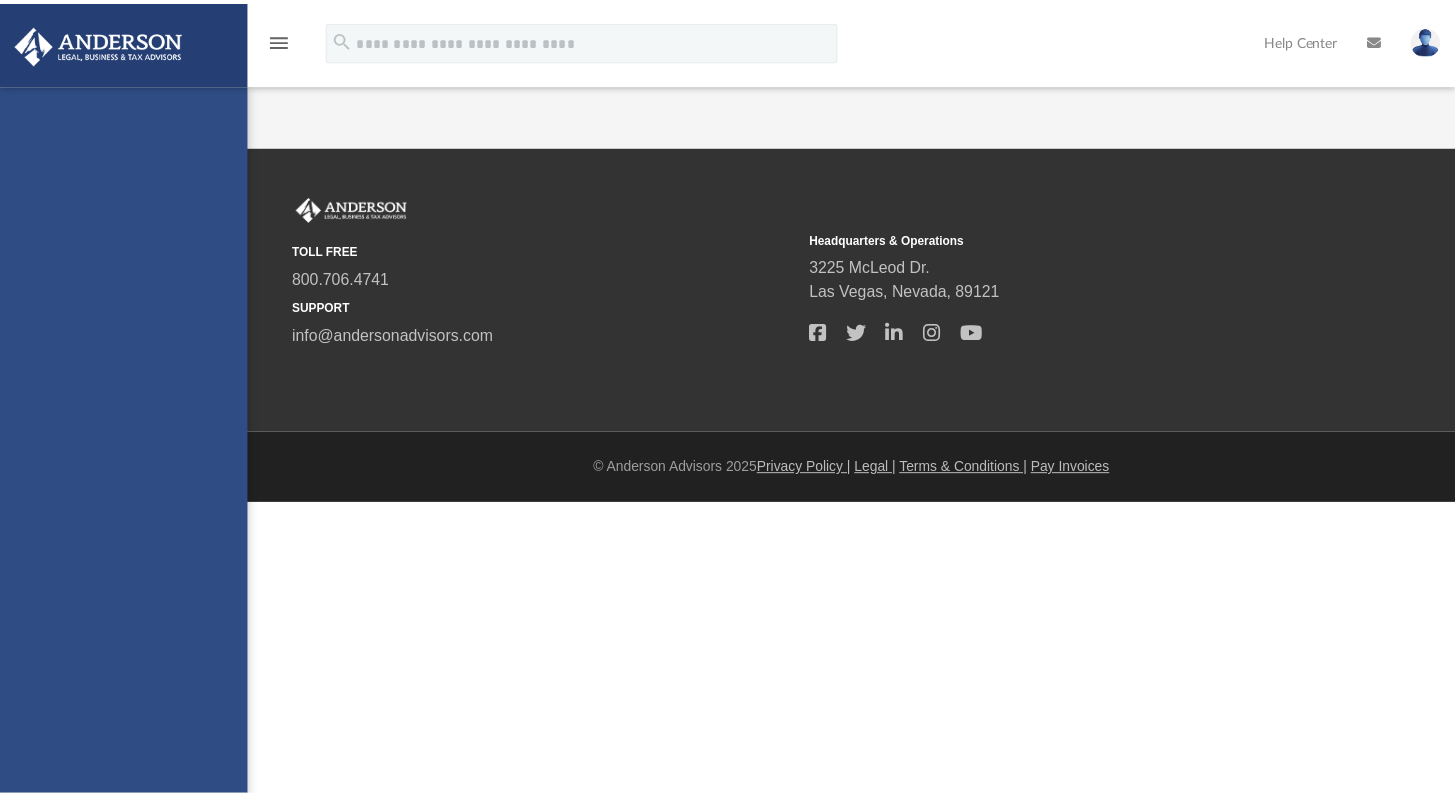 scroll, scrollTop: 0, scrollLeft: 0, axis: both 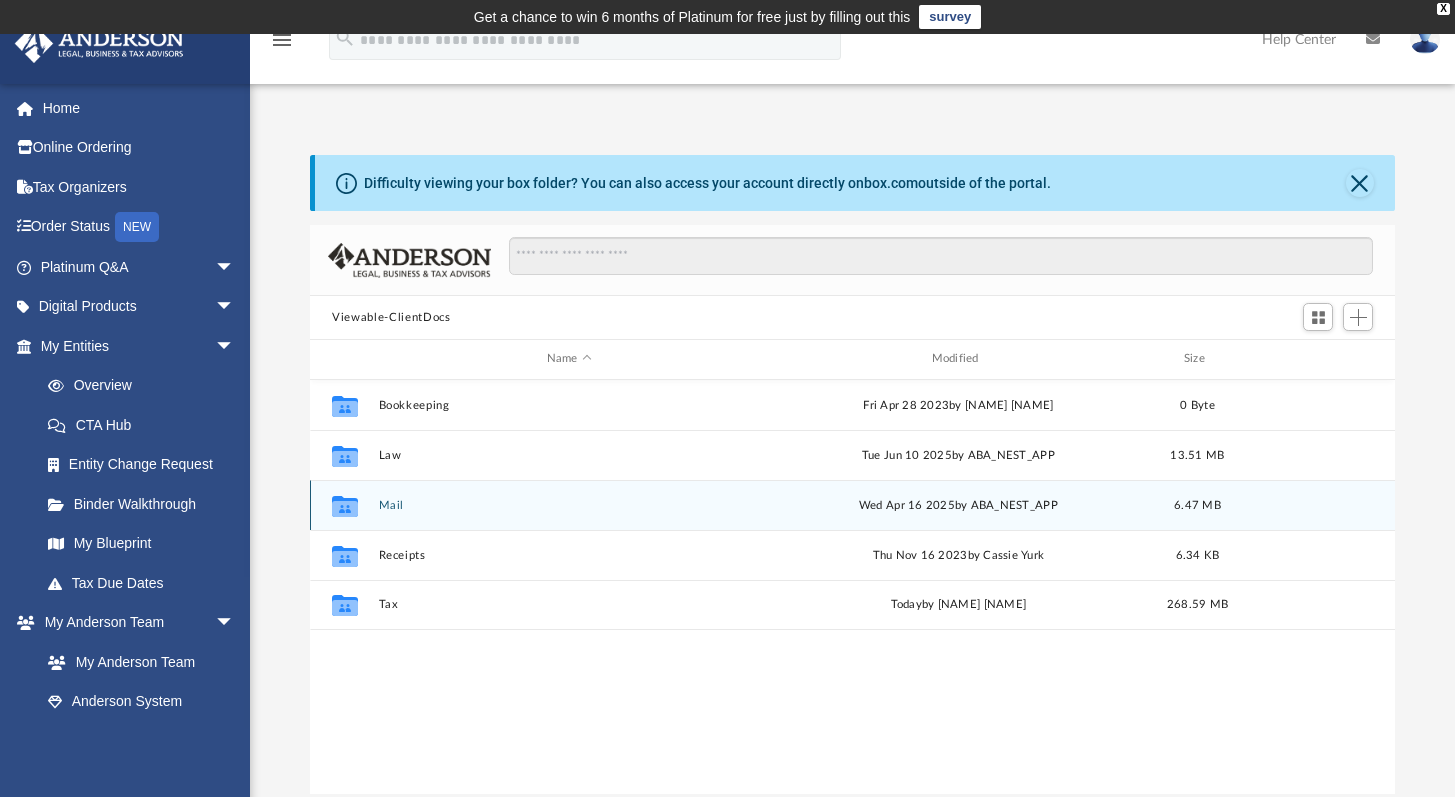 click on "Collaborated Folder Mail Wed Apr 16 2025  by ABA_NEST_APP 6.47 MB" at bounding box center [852, 505] 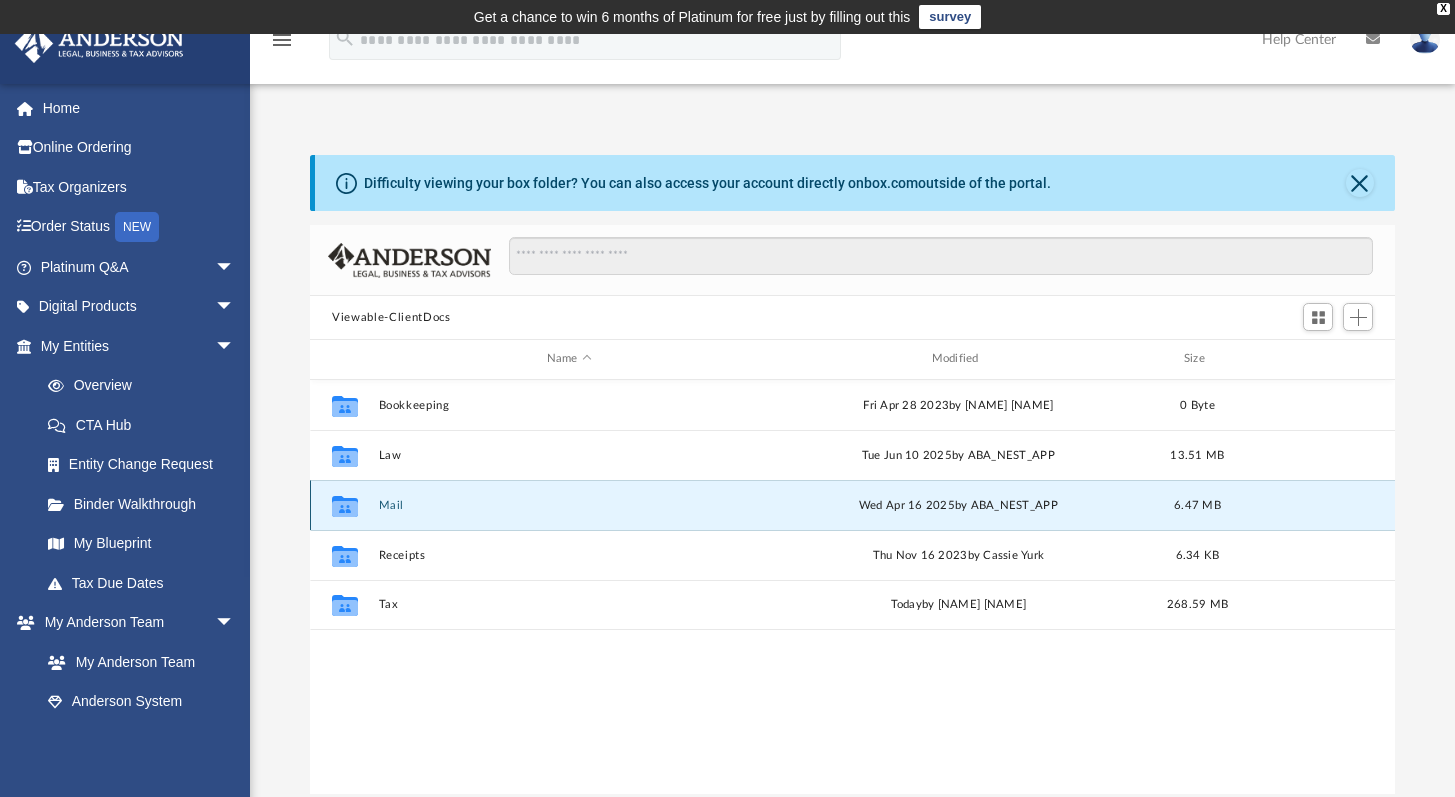 click on "Mail" at bounding box center (569, 505) 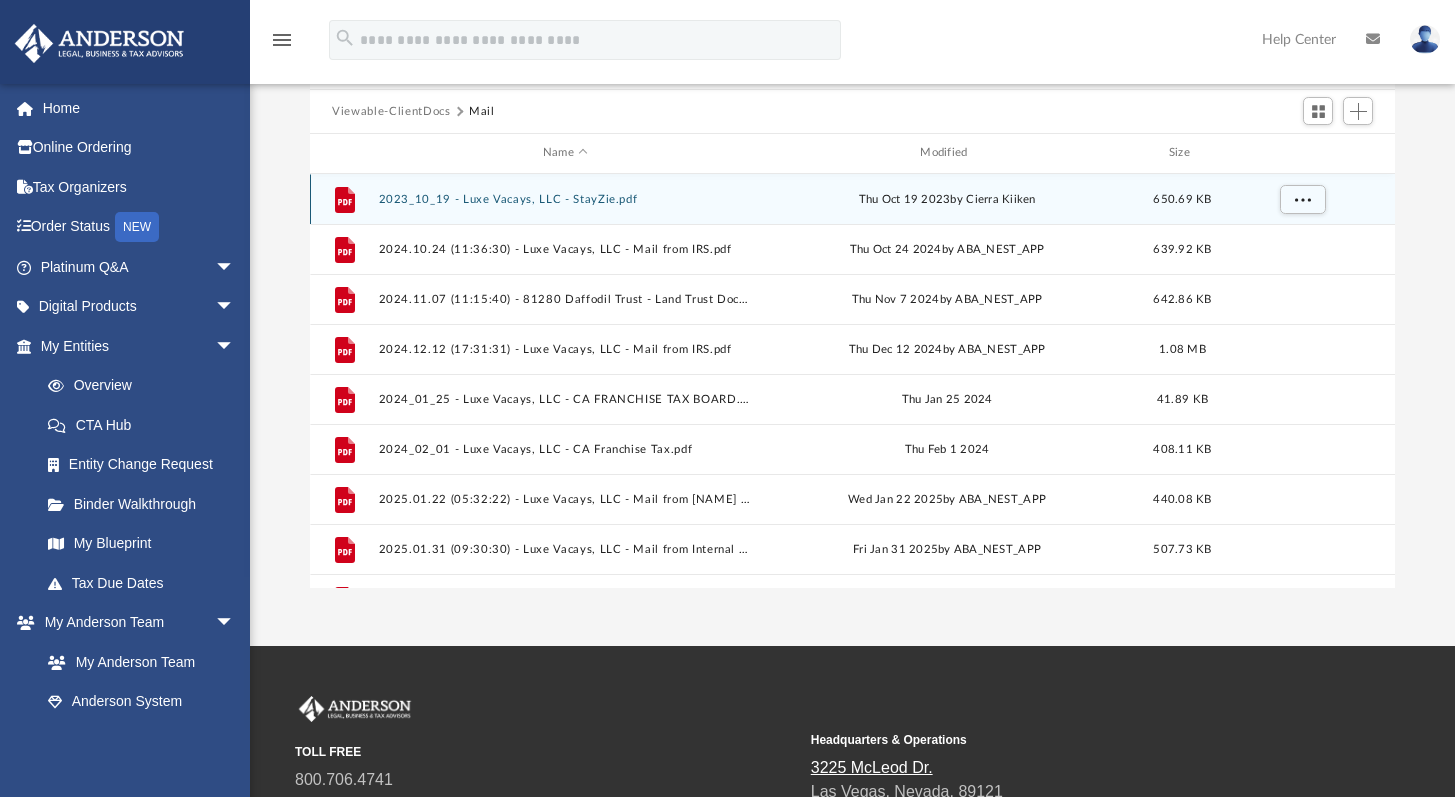 scroll, scrollTop: 258, scrollLeft: 0, axis: vertical 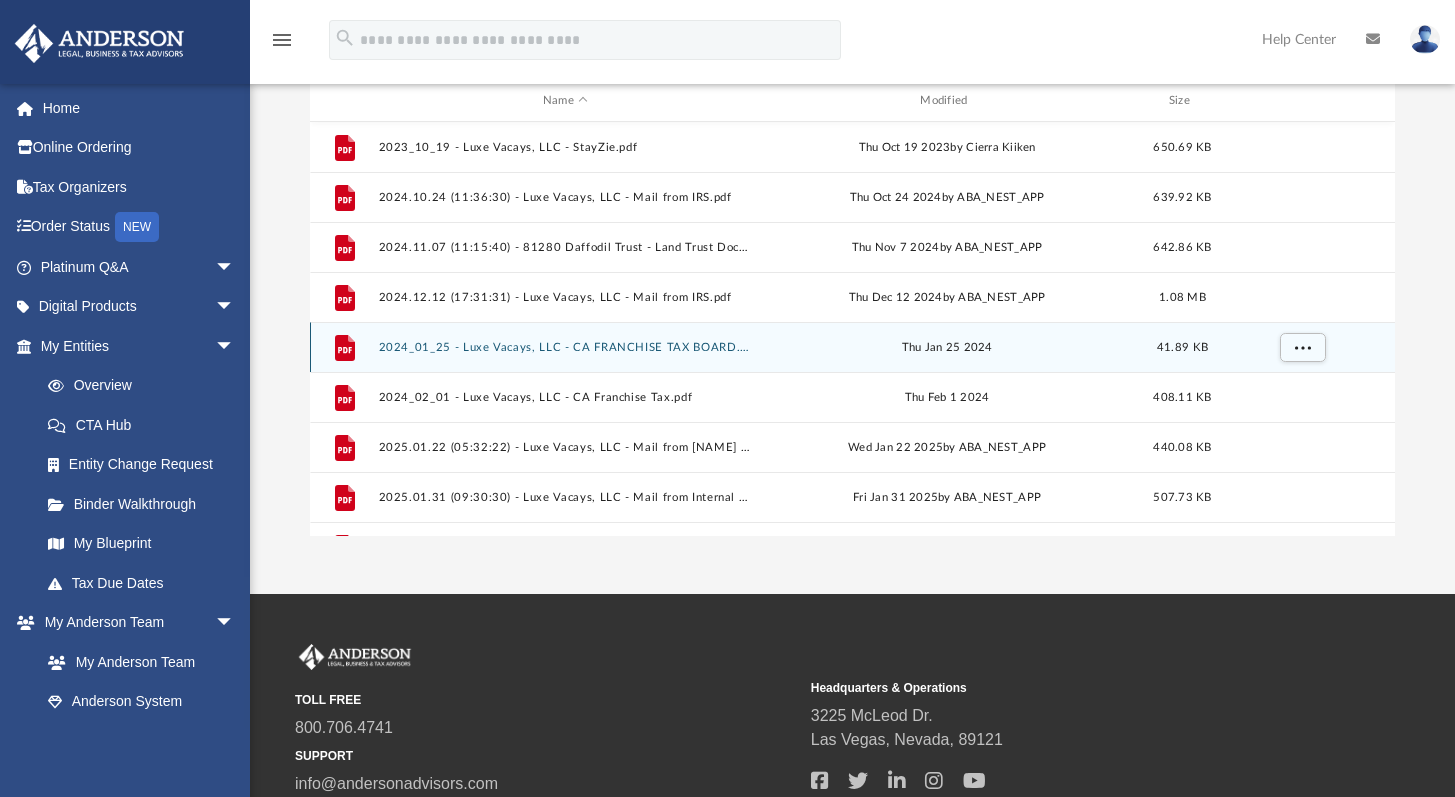 click on "2024_01_25 - Luxe Vacays, LLC - CA FRANCHISE TAX BOARD.pdf" at bounding box center [565, 347] 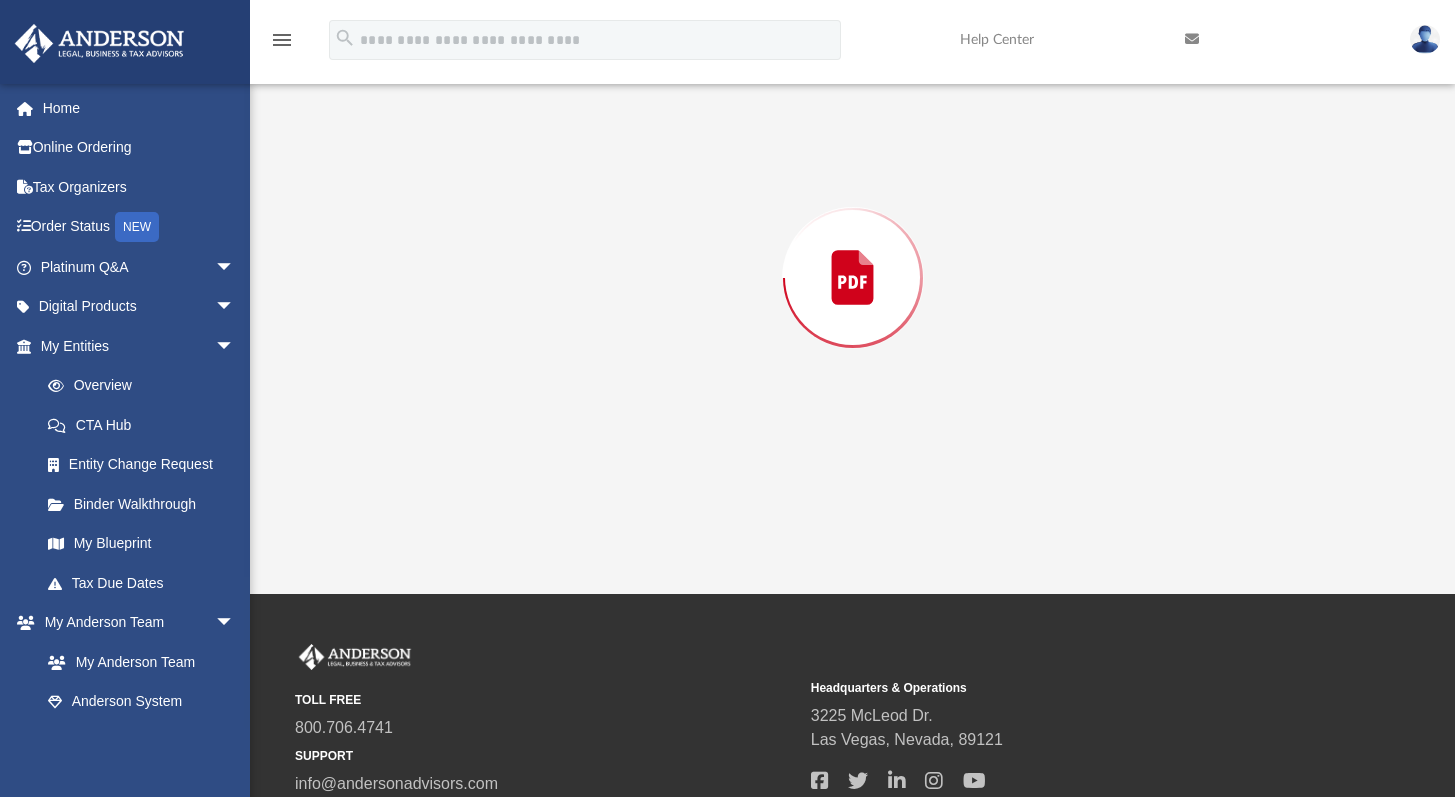 scroll, scrollTop: 225, scrollLeft: 0, axis: vertical 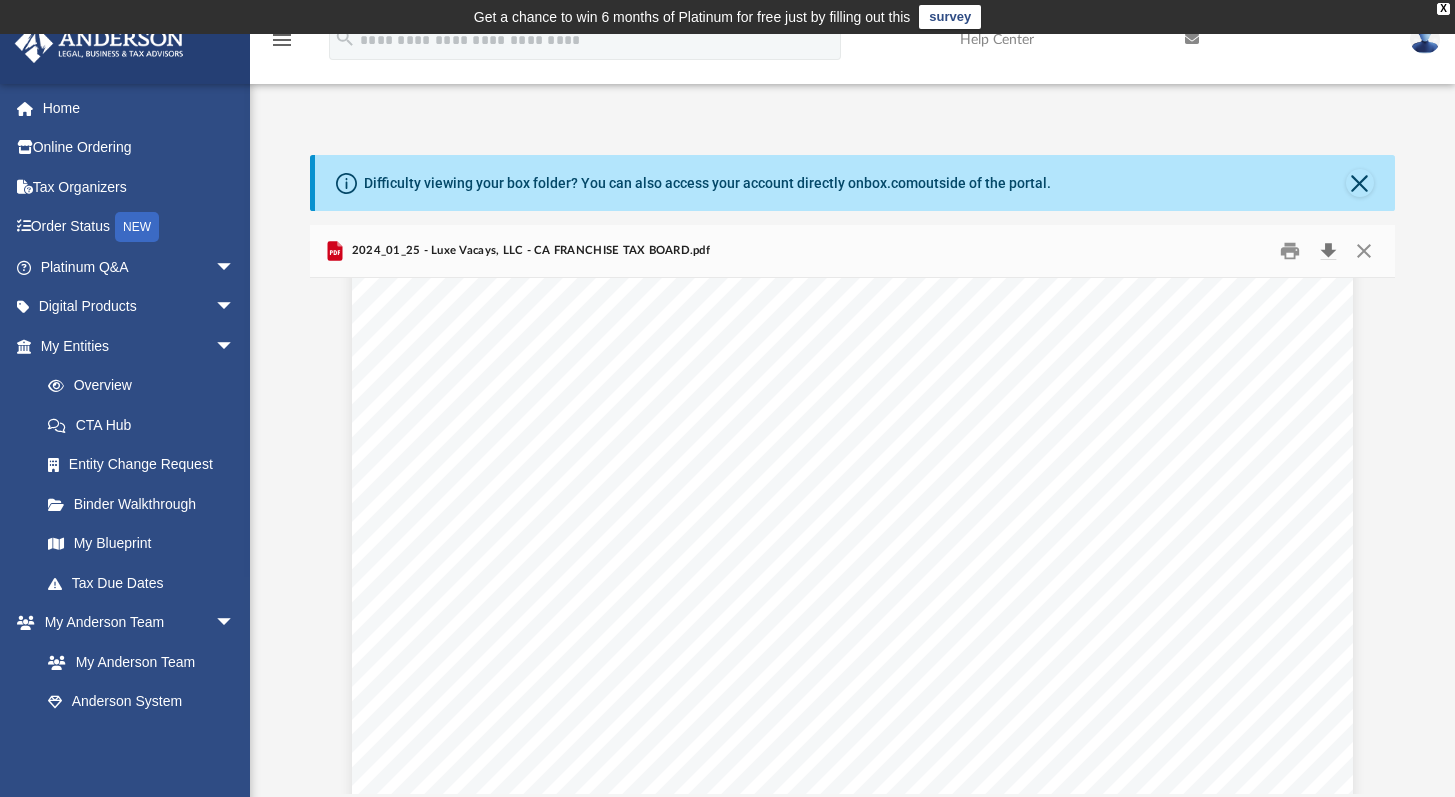 click at bounding box center (1328, 251) 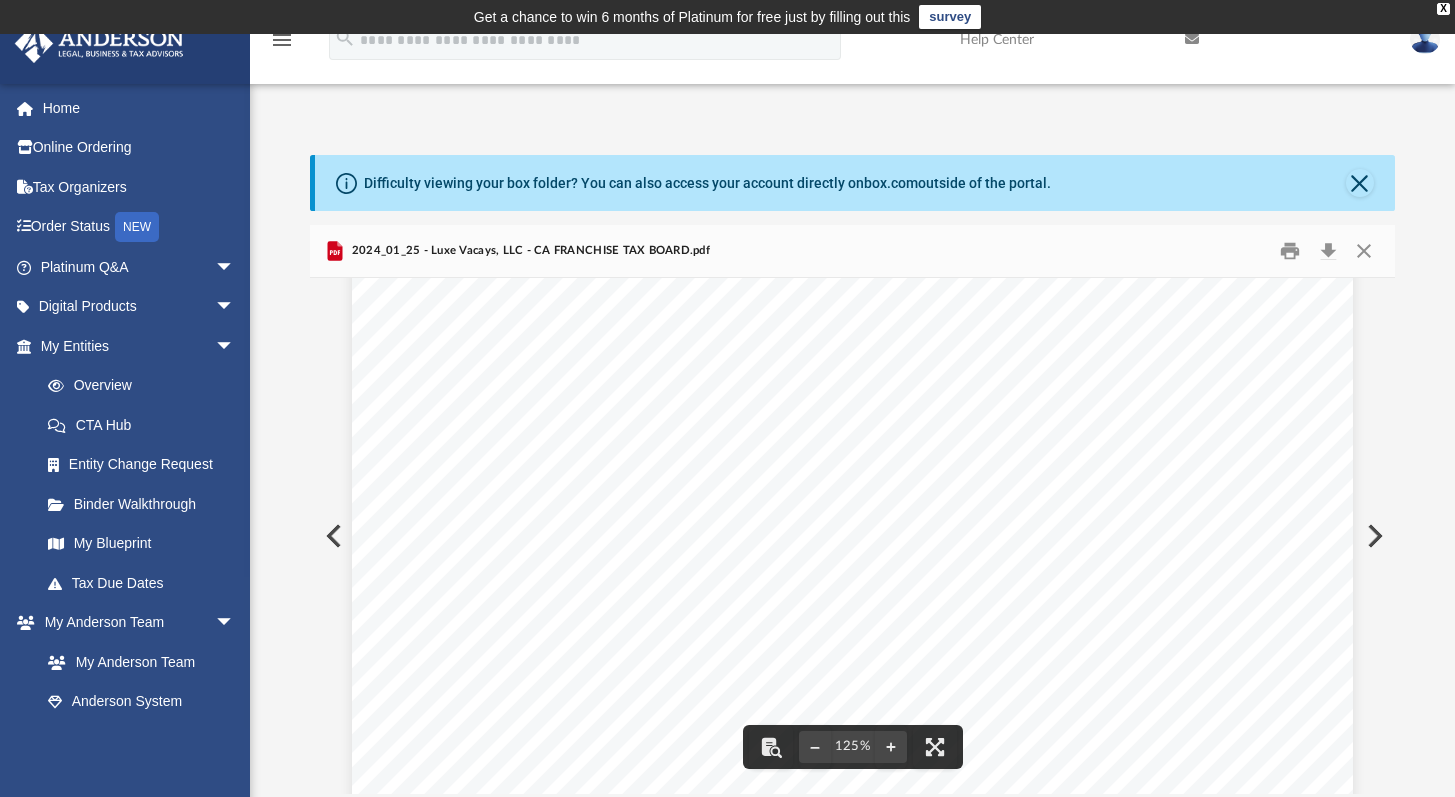 click at bounding box center (1373, 536) 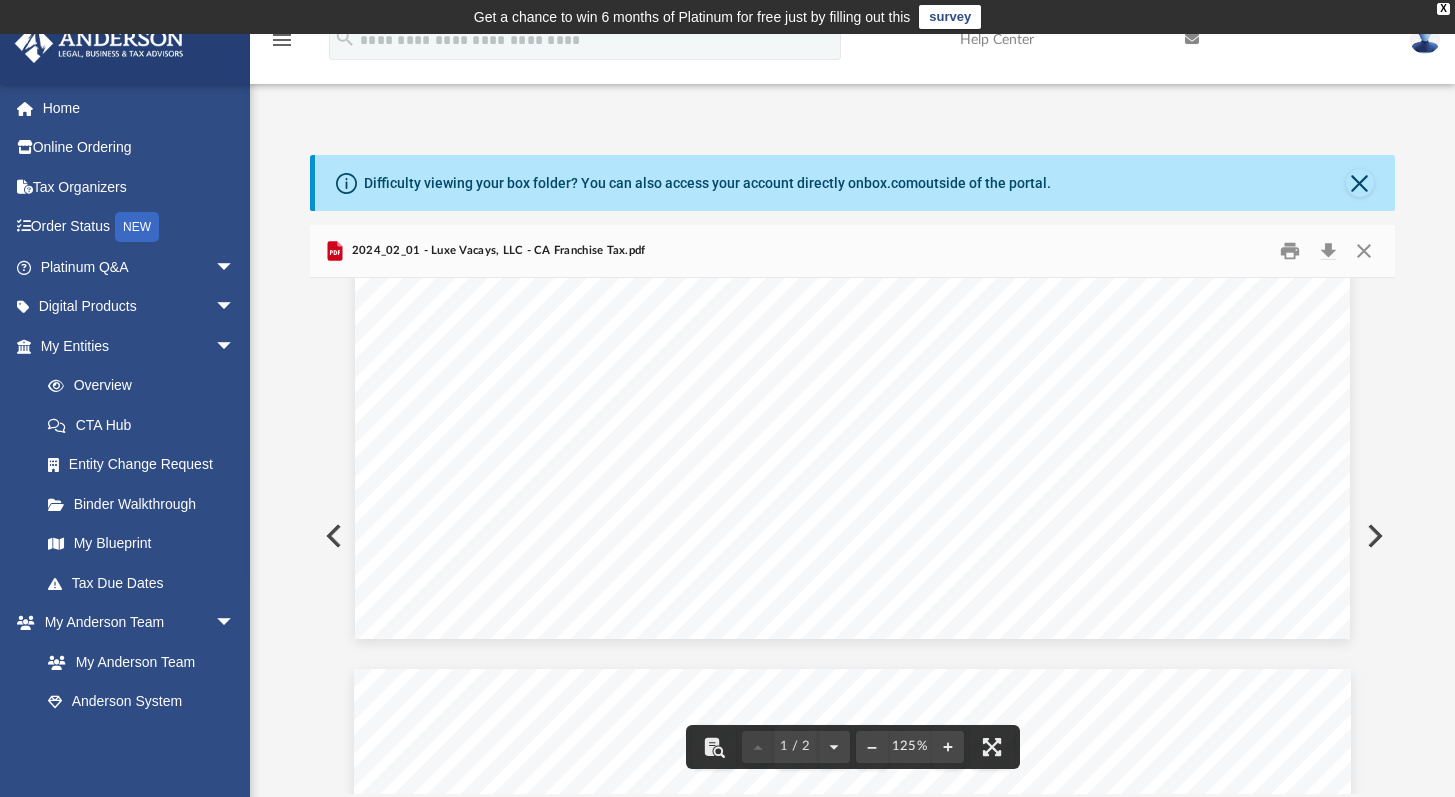 scroll, scrollTop: 2156, scrollLeft: 0, axis: vertical 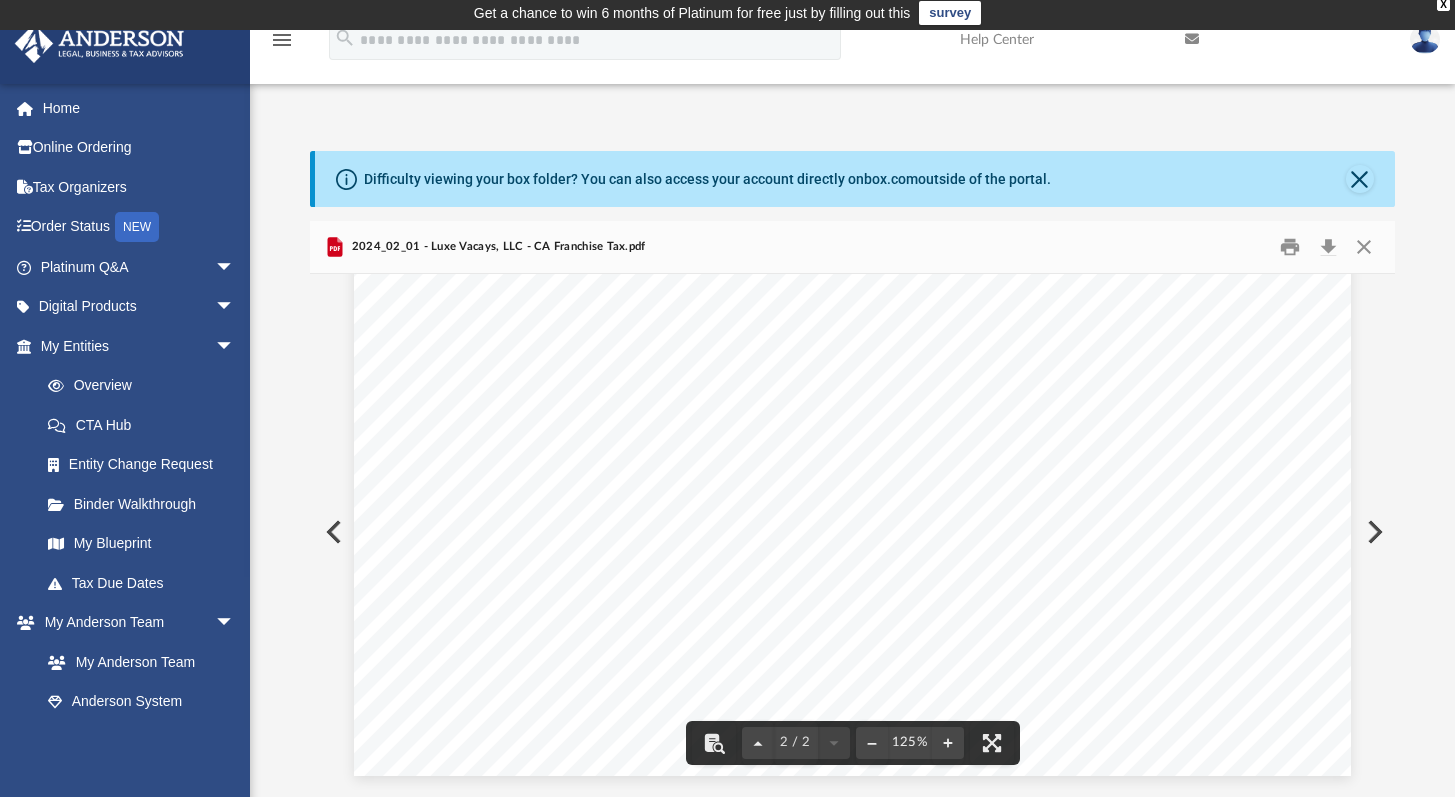 click at bounding box center [1373, 532] 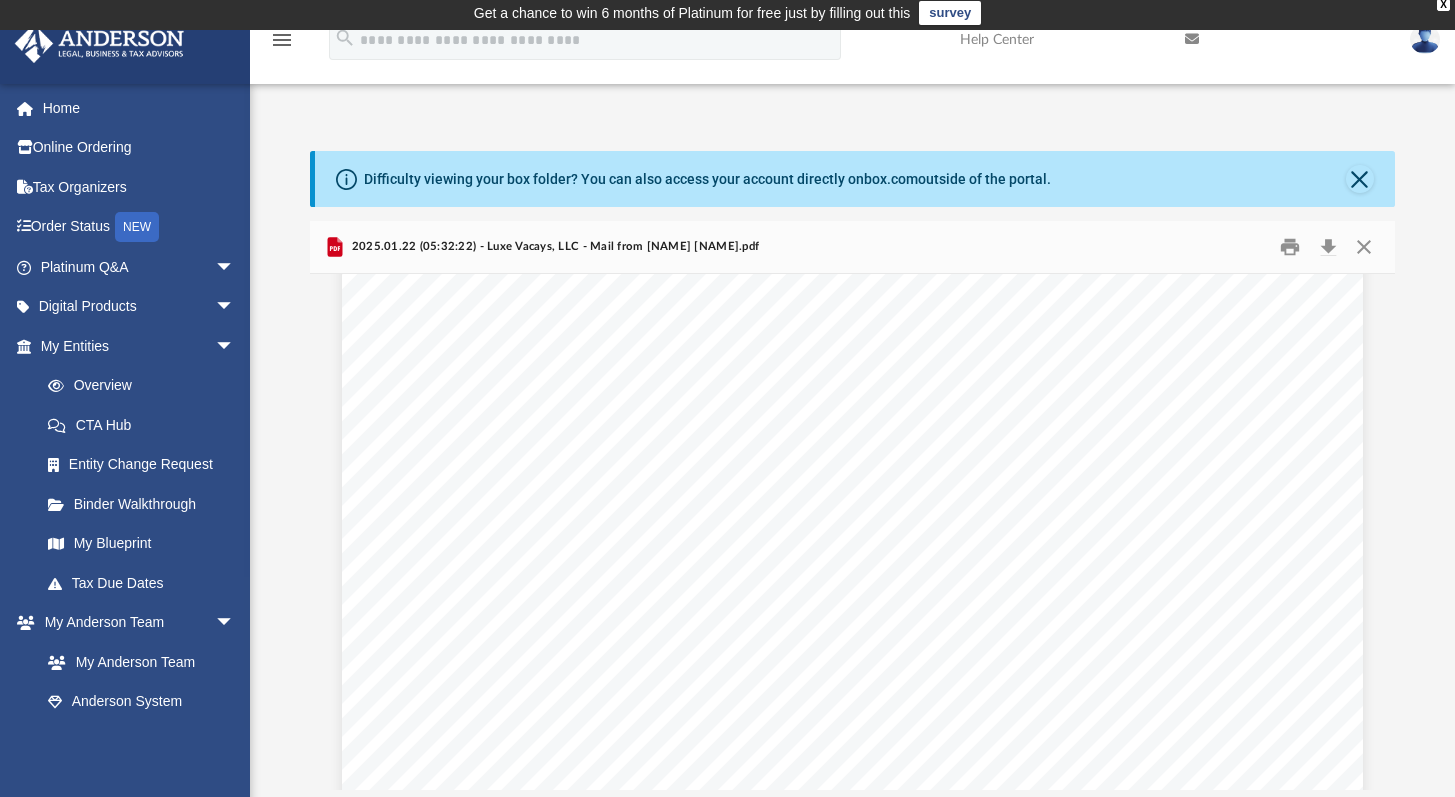 scroll, scrollTop: 3528, scrollLeft: 0, axis: vertical 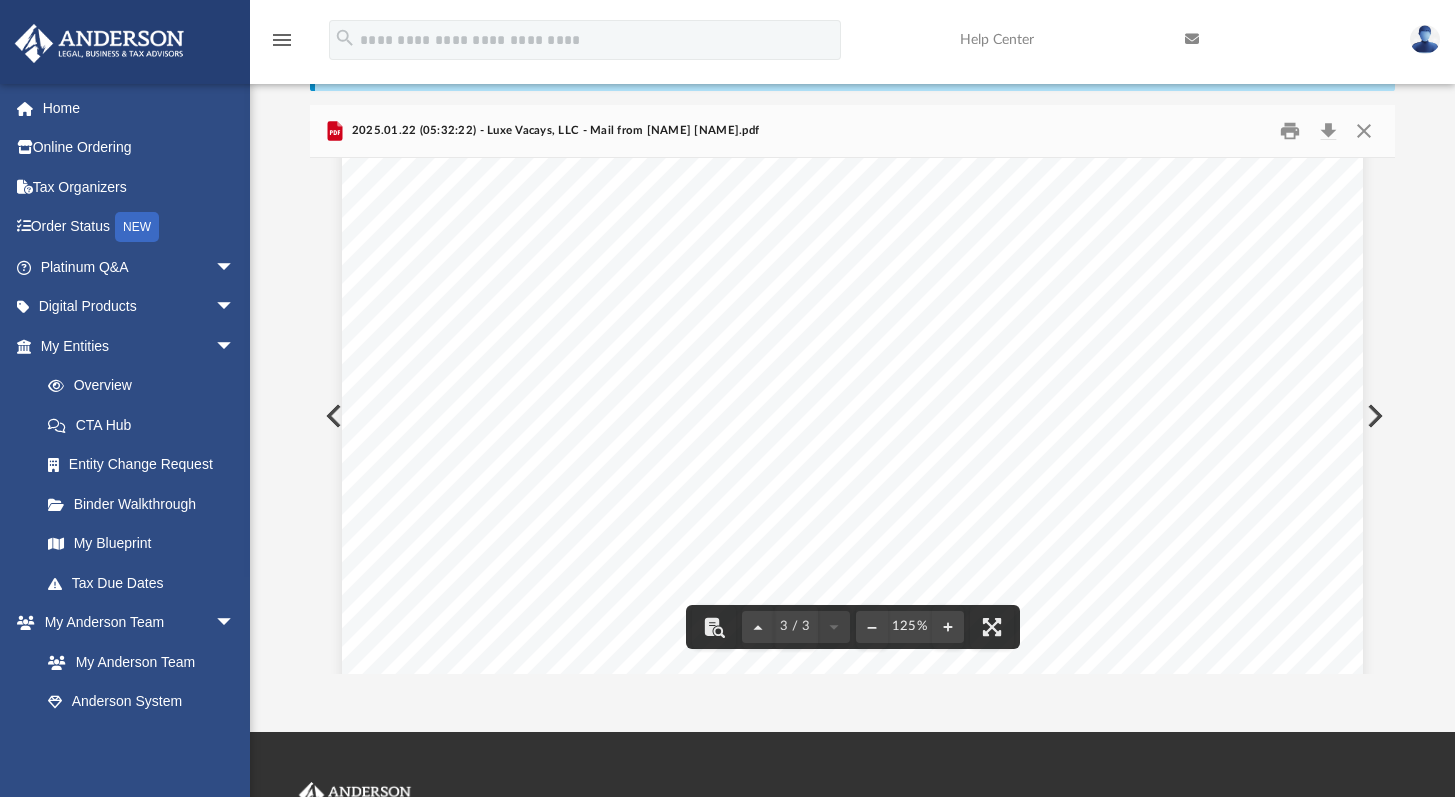 click at bounding box center (1373, 416) 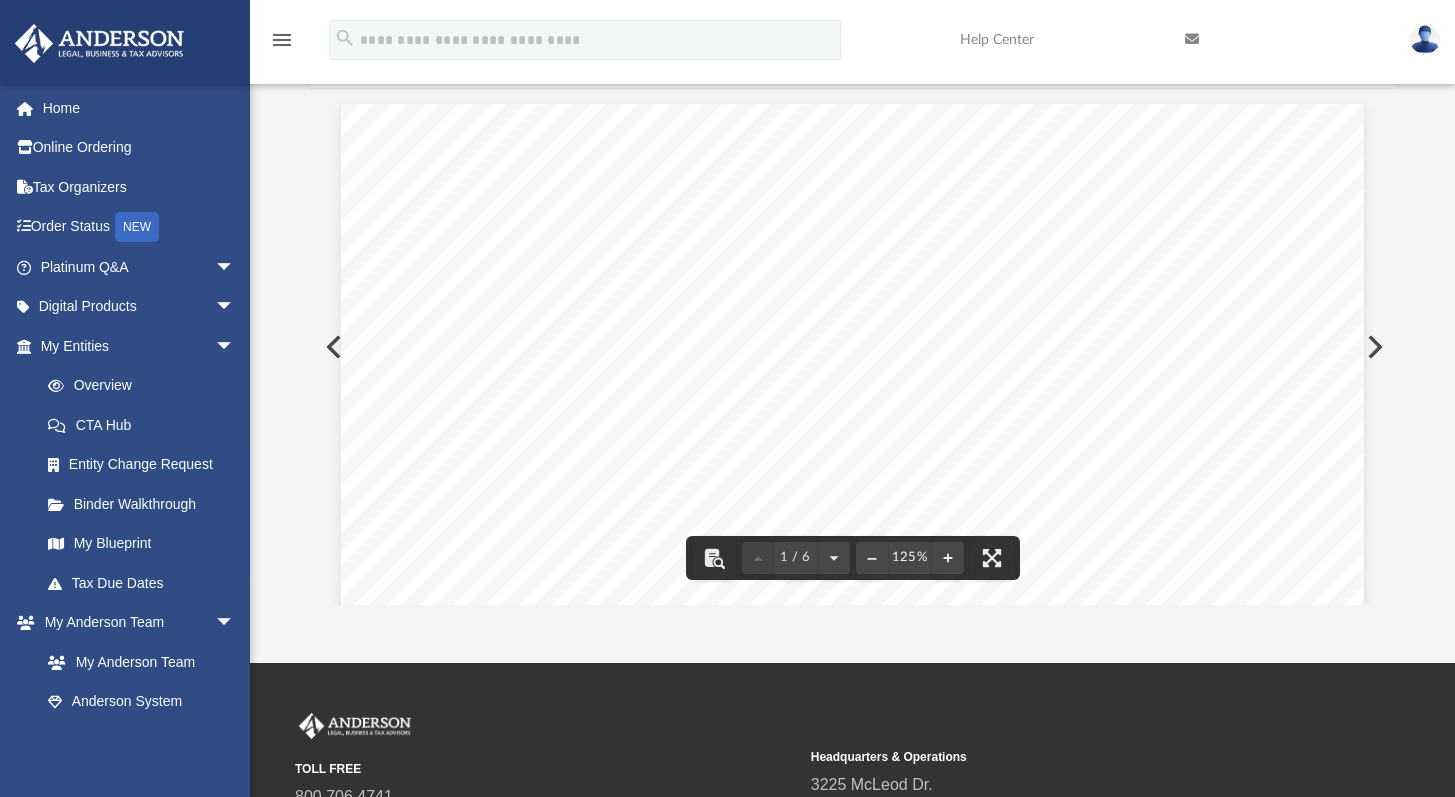 scroll, scrollTop: 413, scrollLeft: 0, axis: vertical 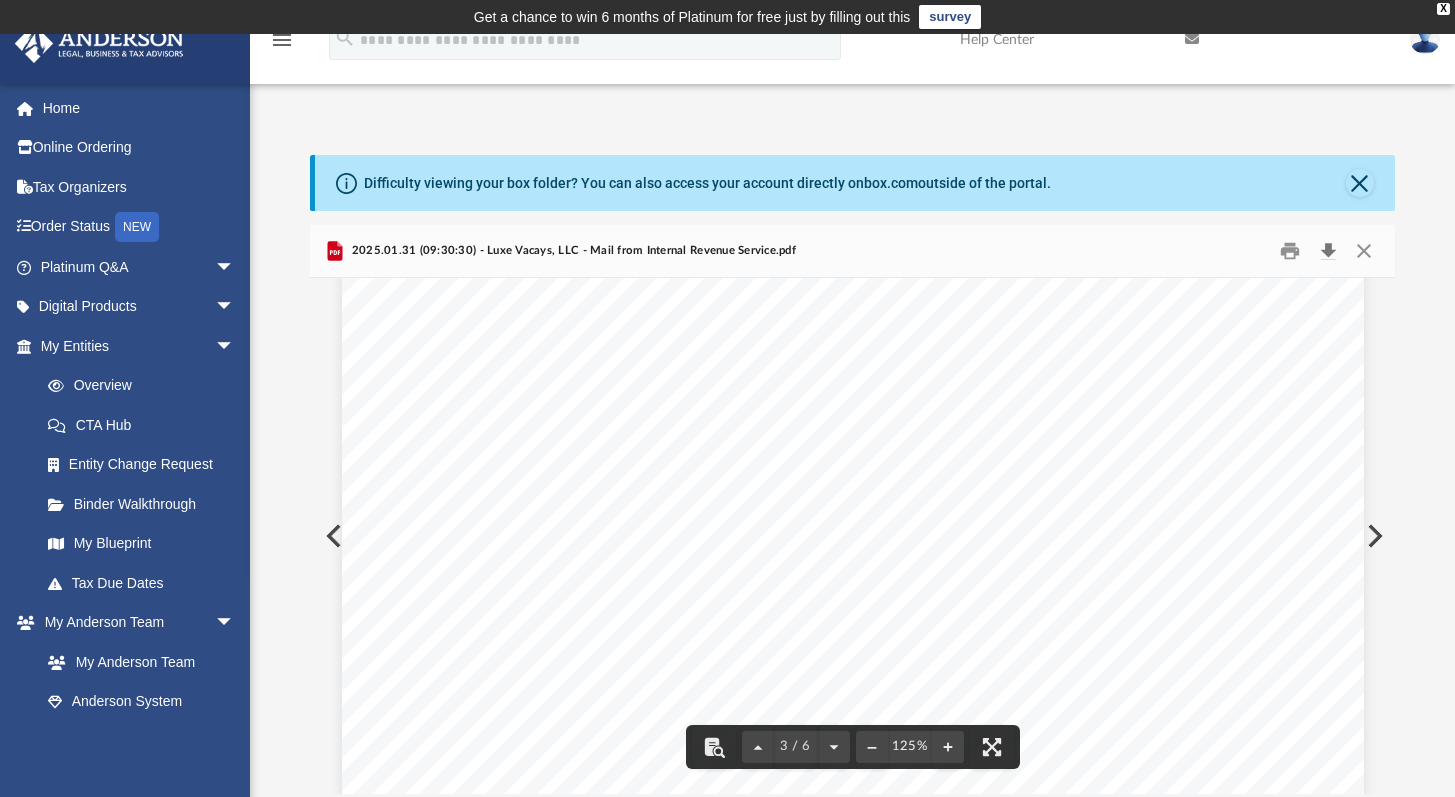 click at bounding box center (1328, 251) 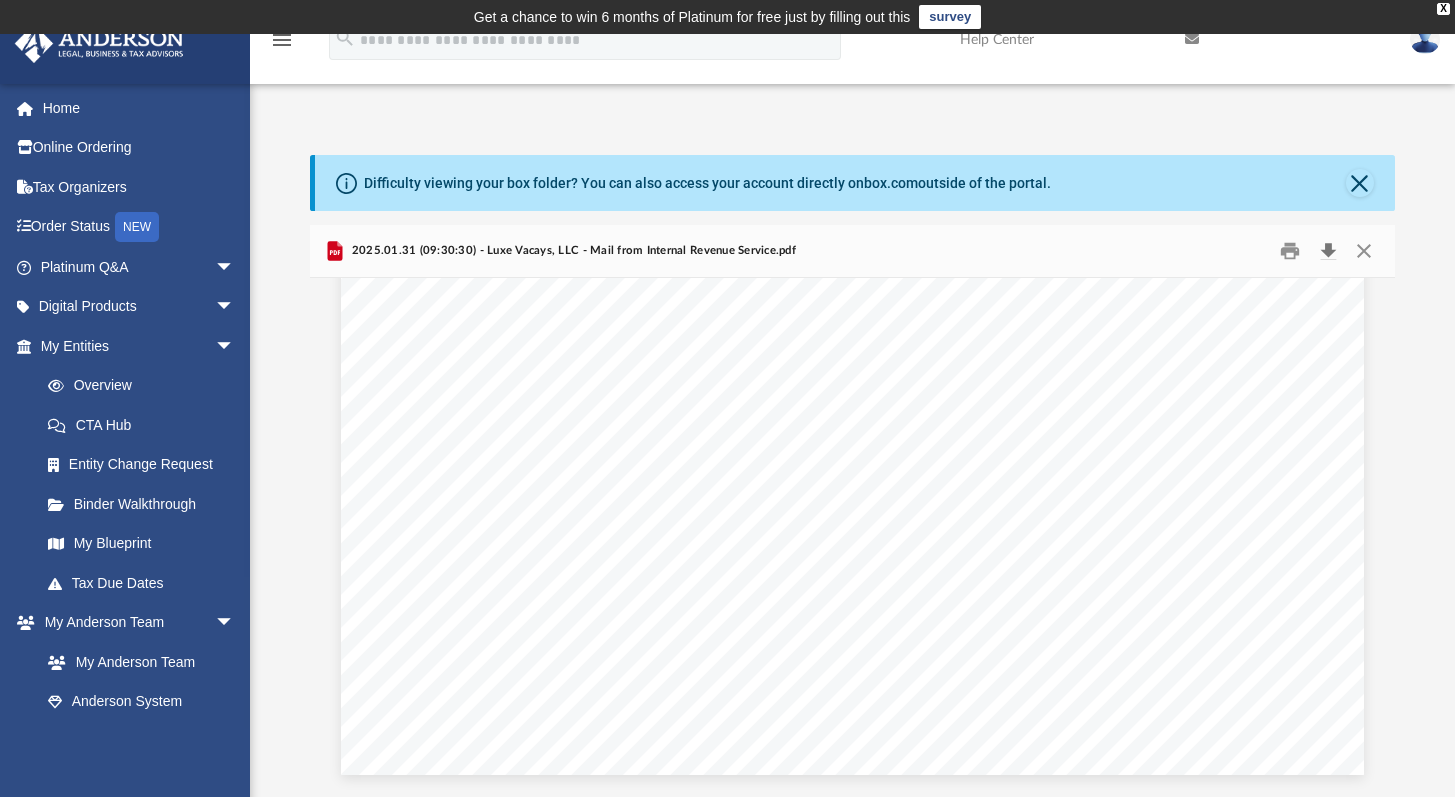 scroll, scrollTop: 0, scrollLeft: 0, axis: both 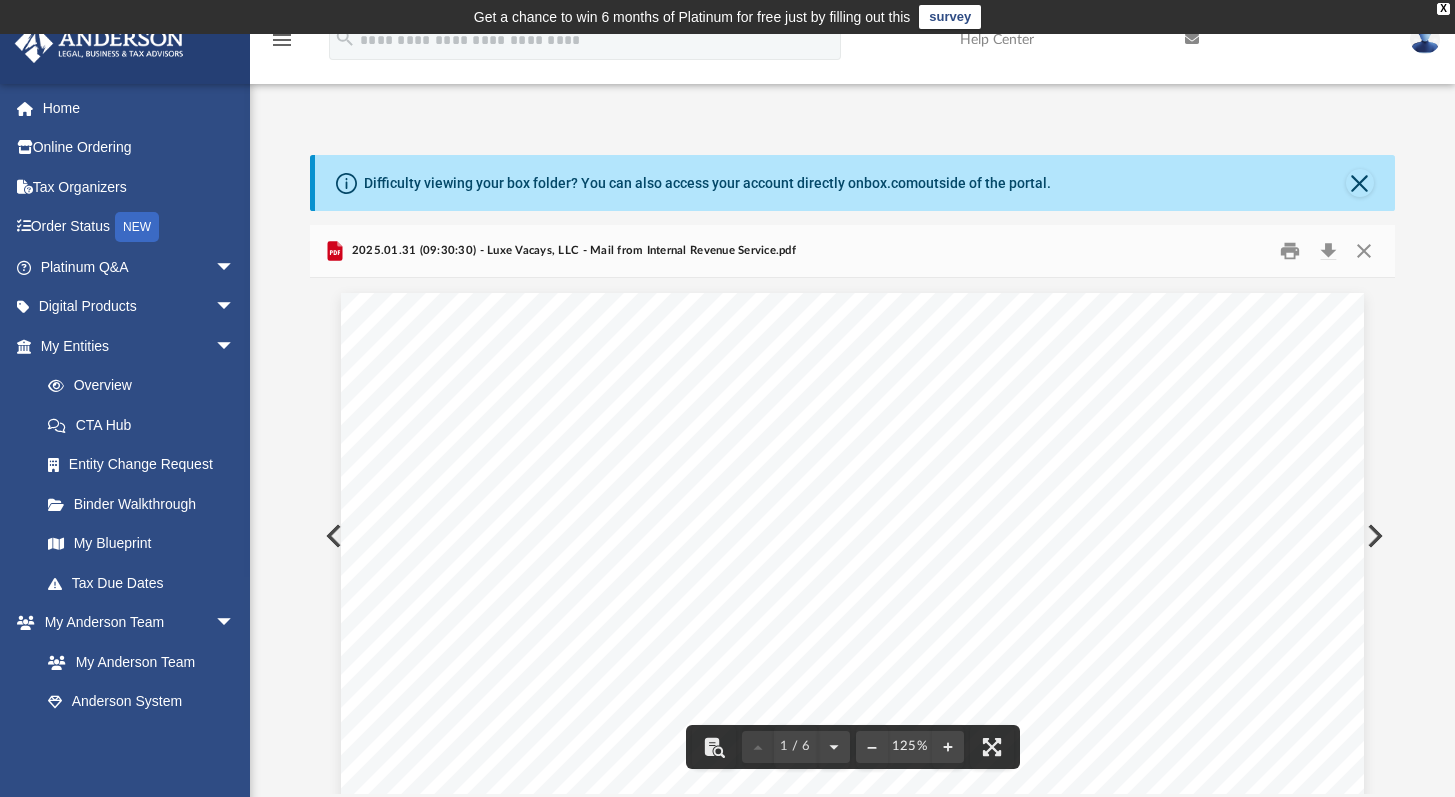 click at bounding box center [1373, 536] 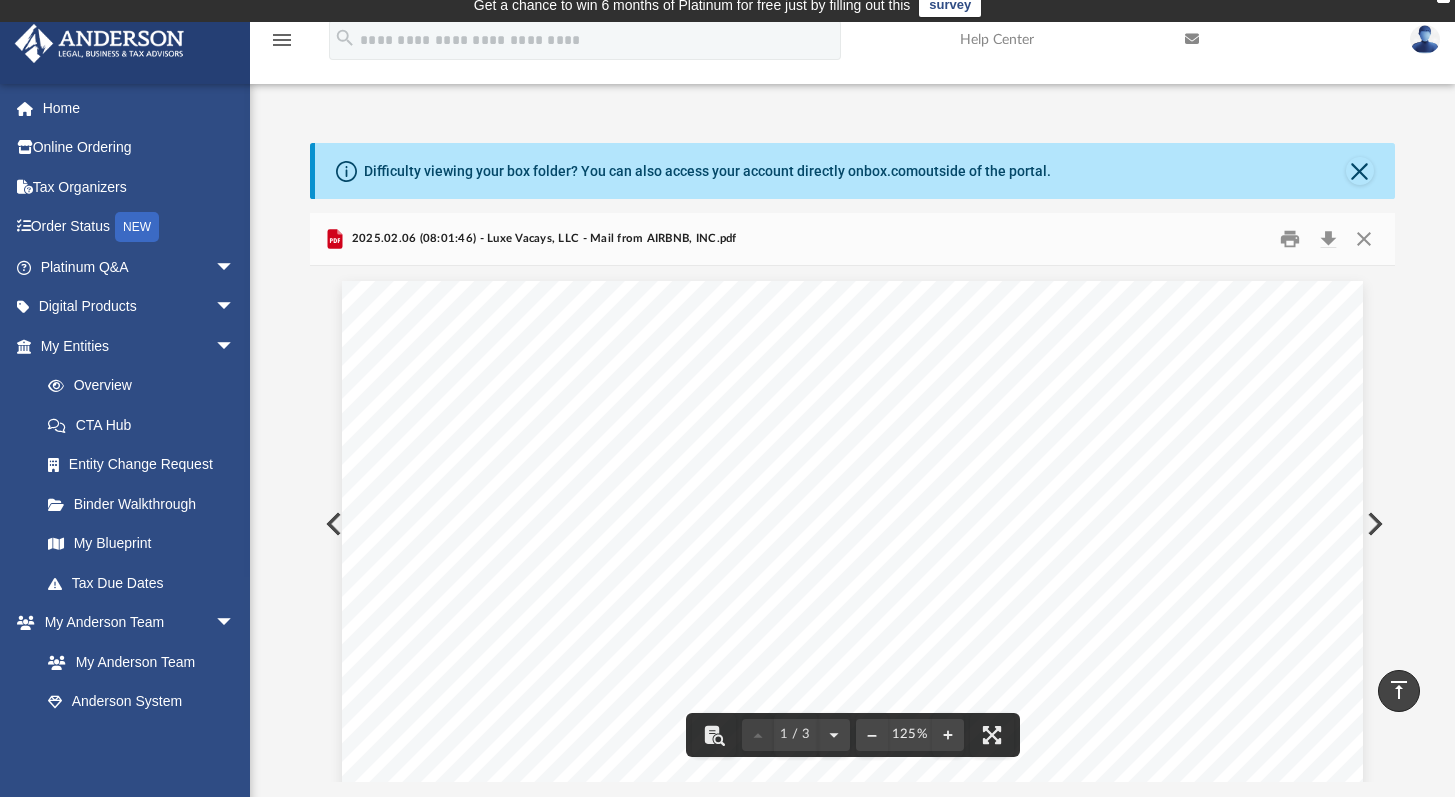 scroll, scrollTop: 0, scrollLeft: 0, axis: both 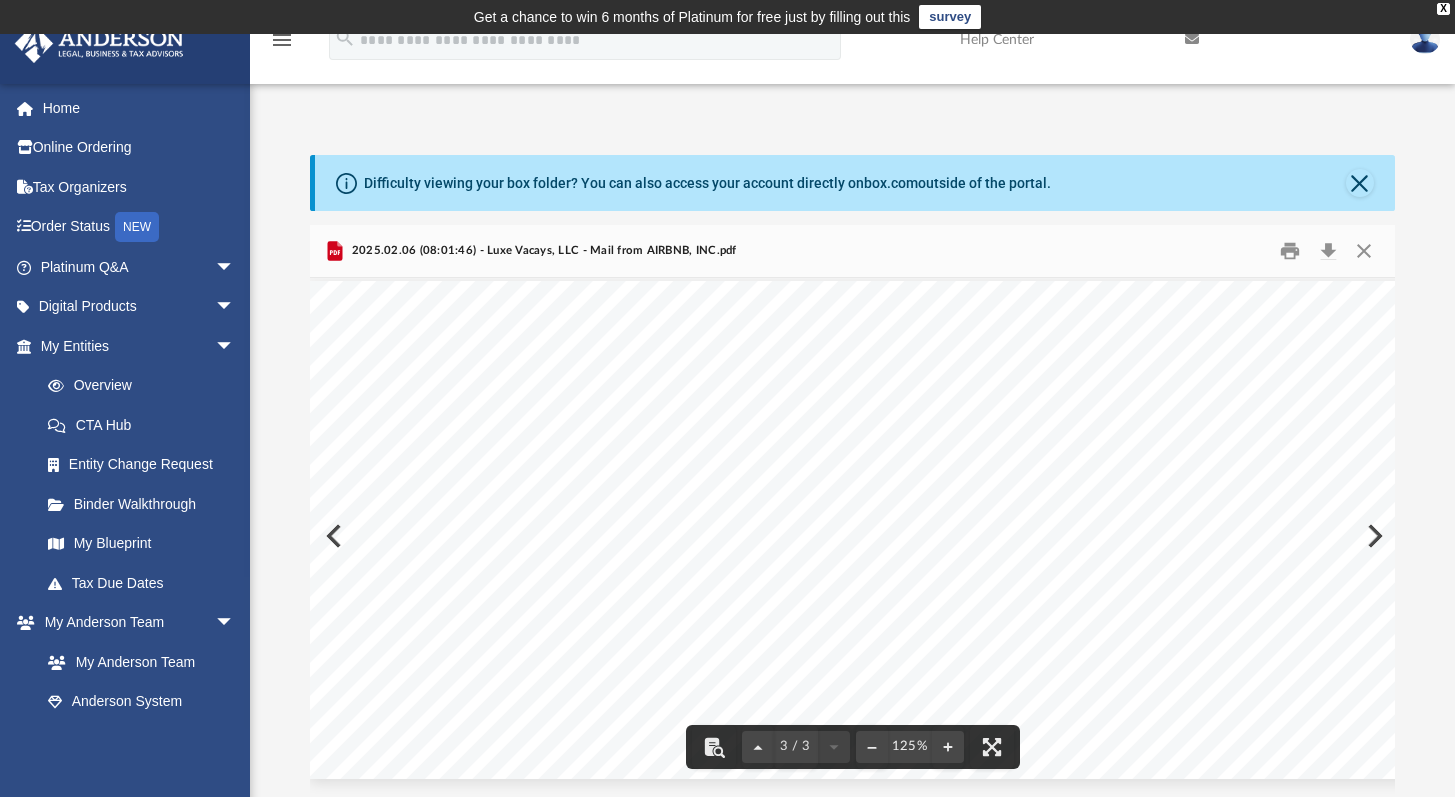 click at bounding box center [881, 530] 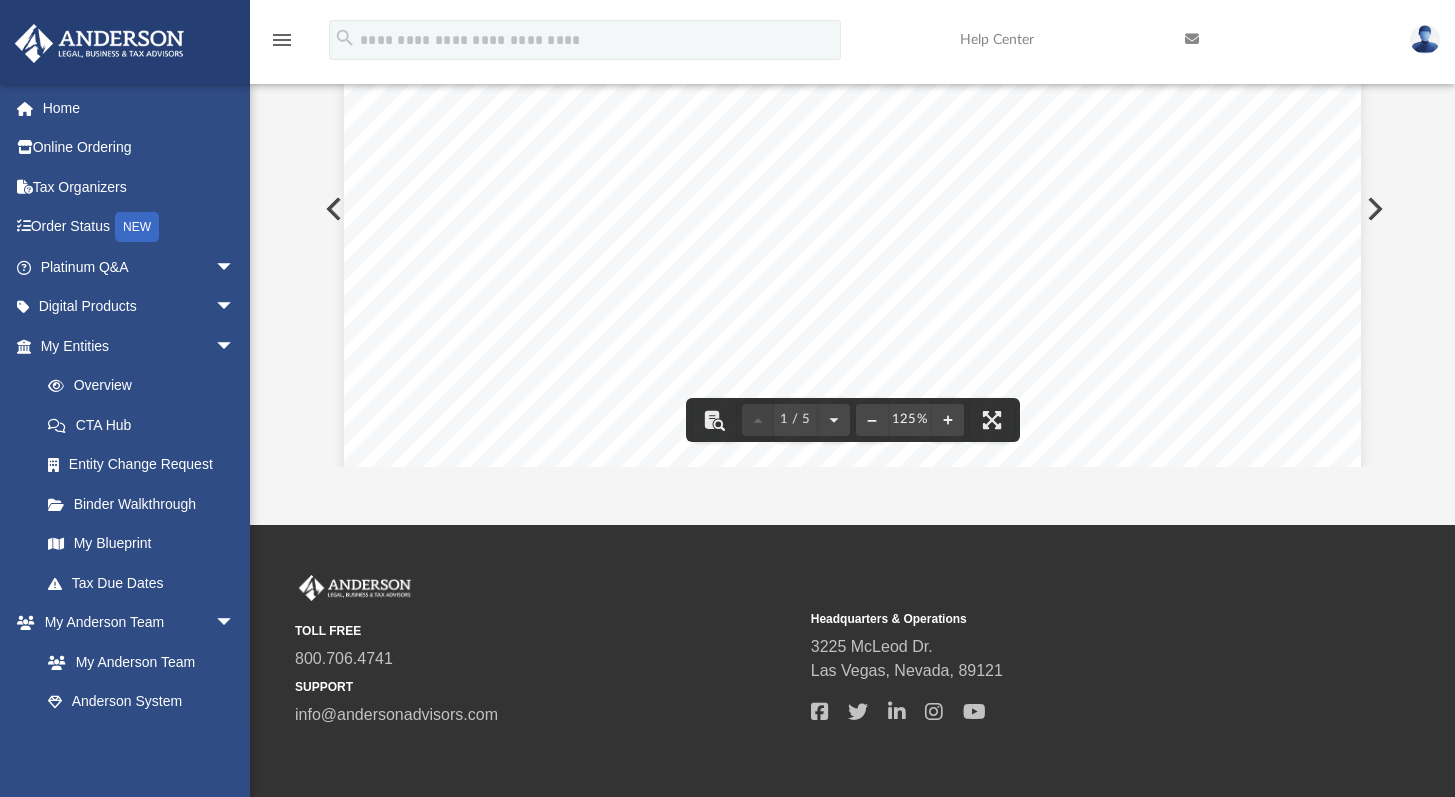scroll, scrollTop: 413, scrollLeft: 0, axis: vertical 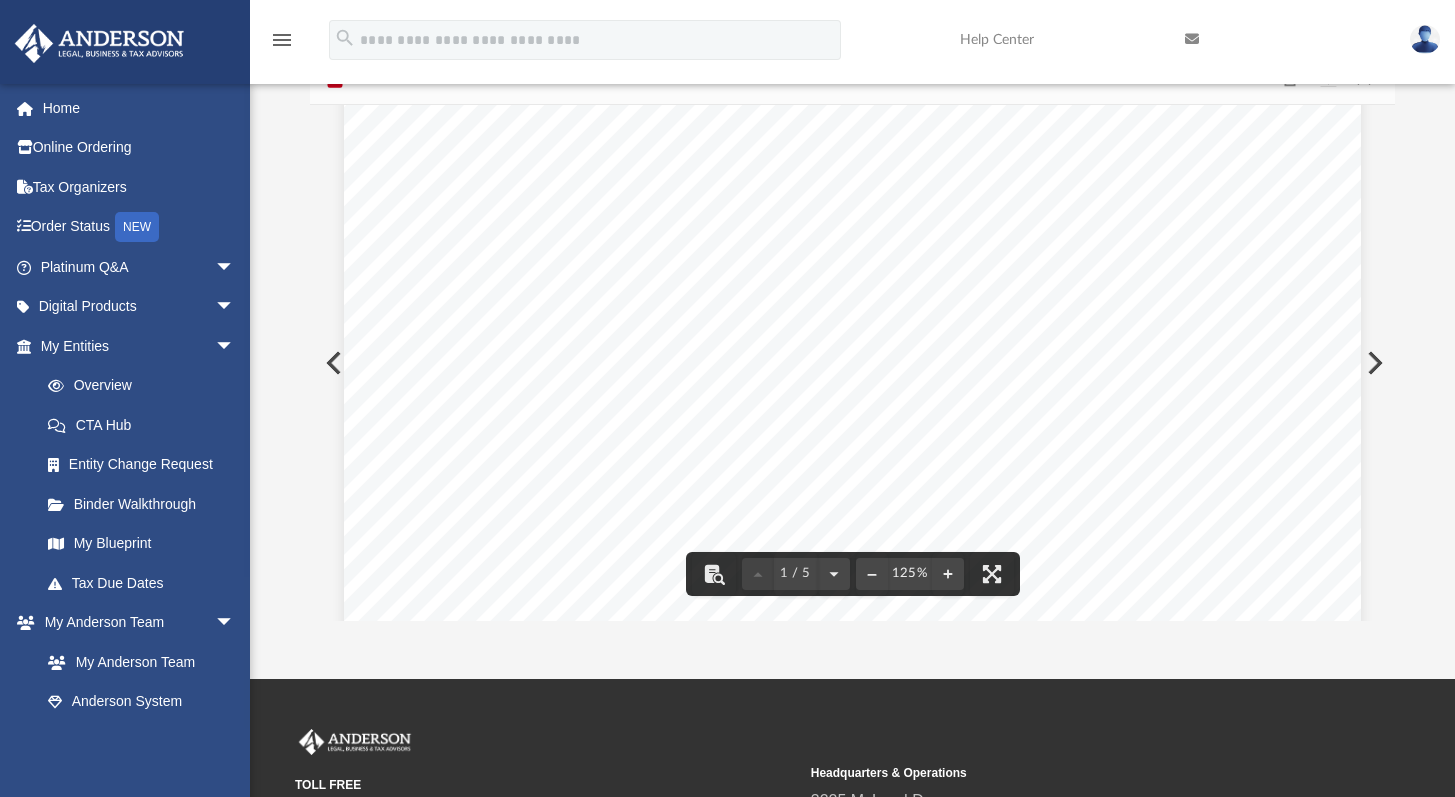 click at bounding box center [1373, 363] 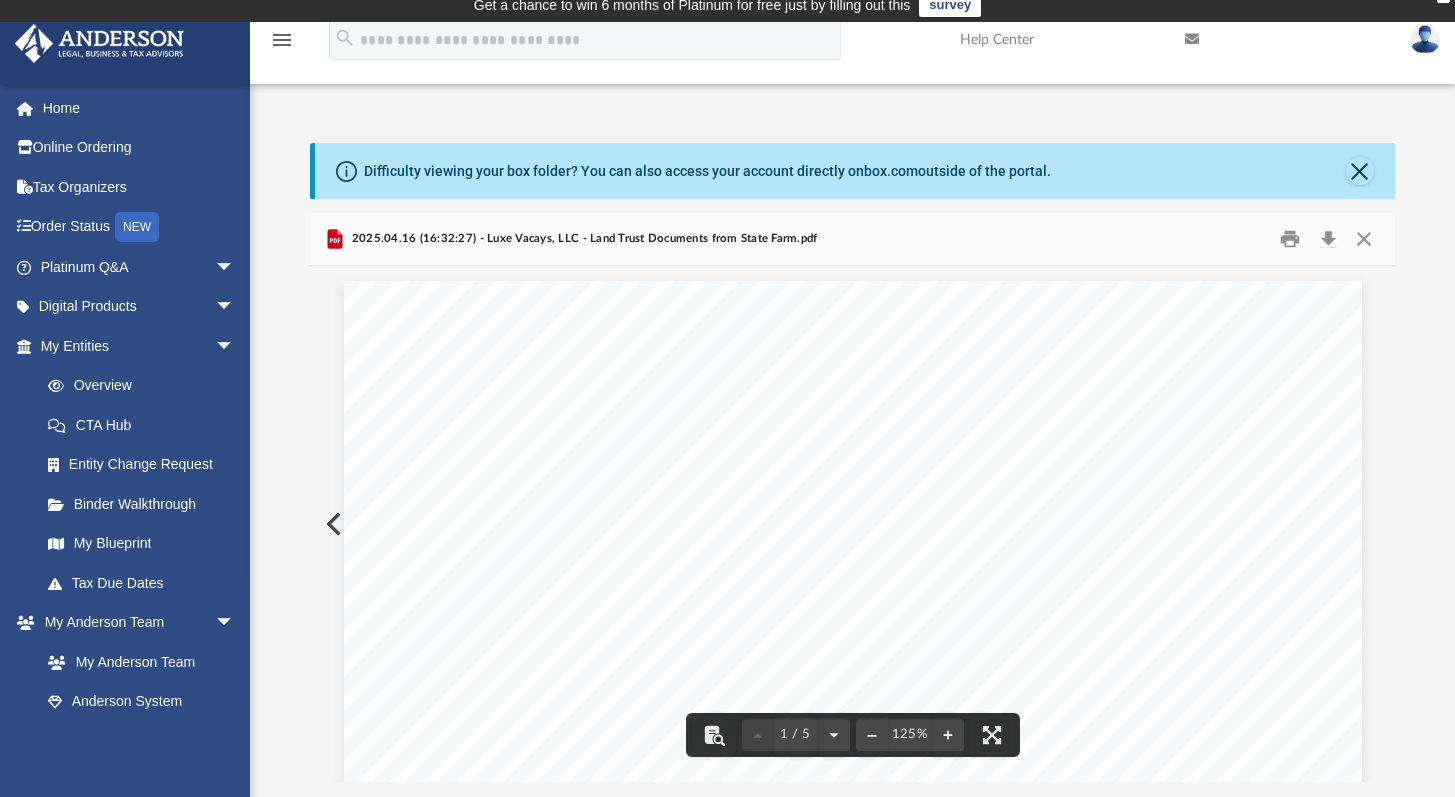 scroll, scrollTop: 0, scrollLeft: 0, axis: both 